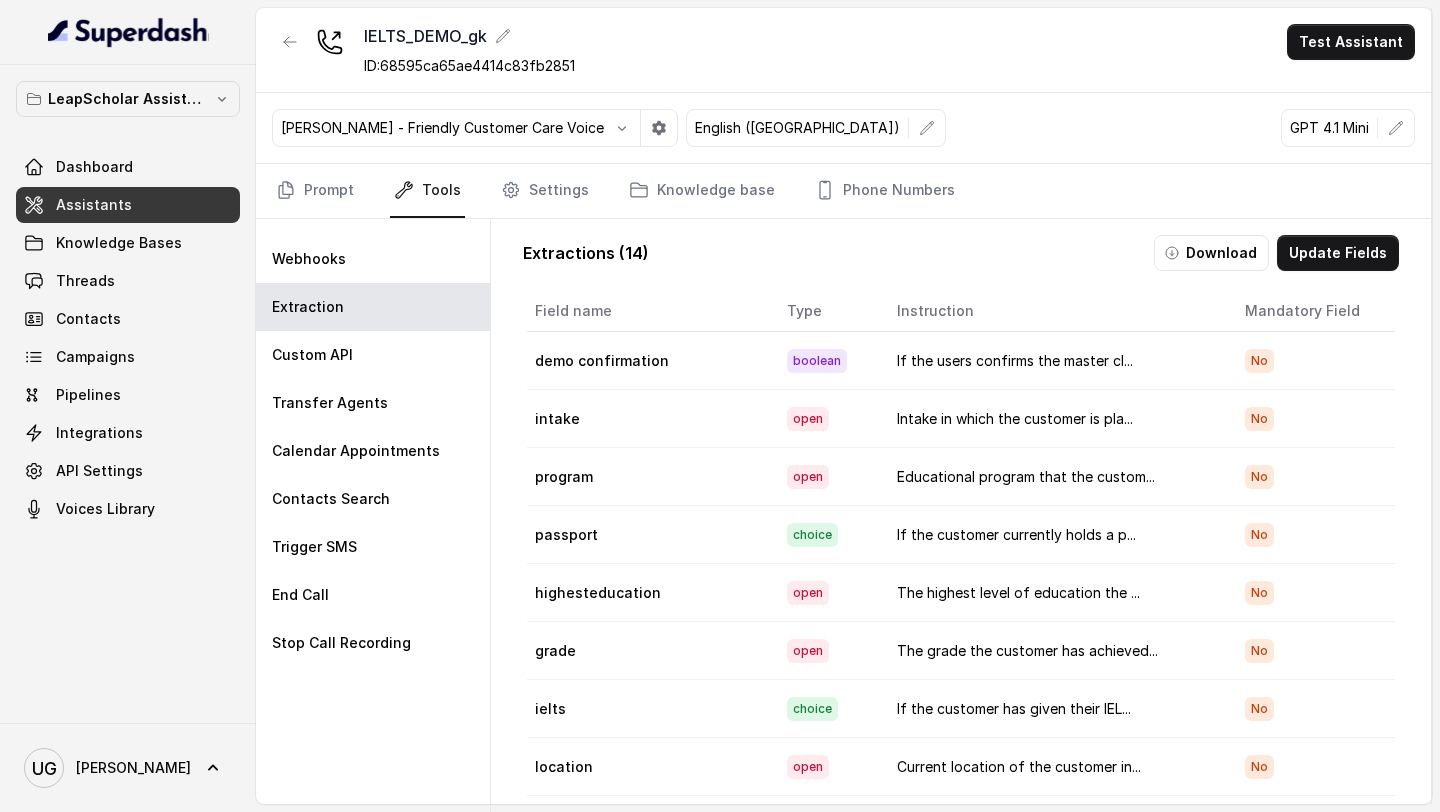 scroll, scrollTop: 0, scrollLeft: 0, axis: both 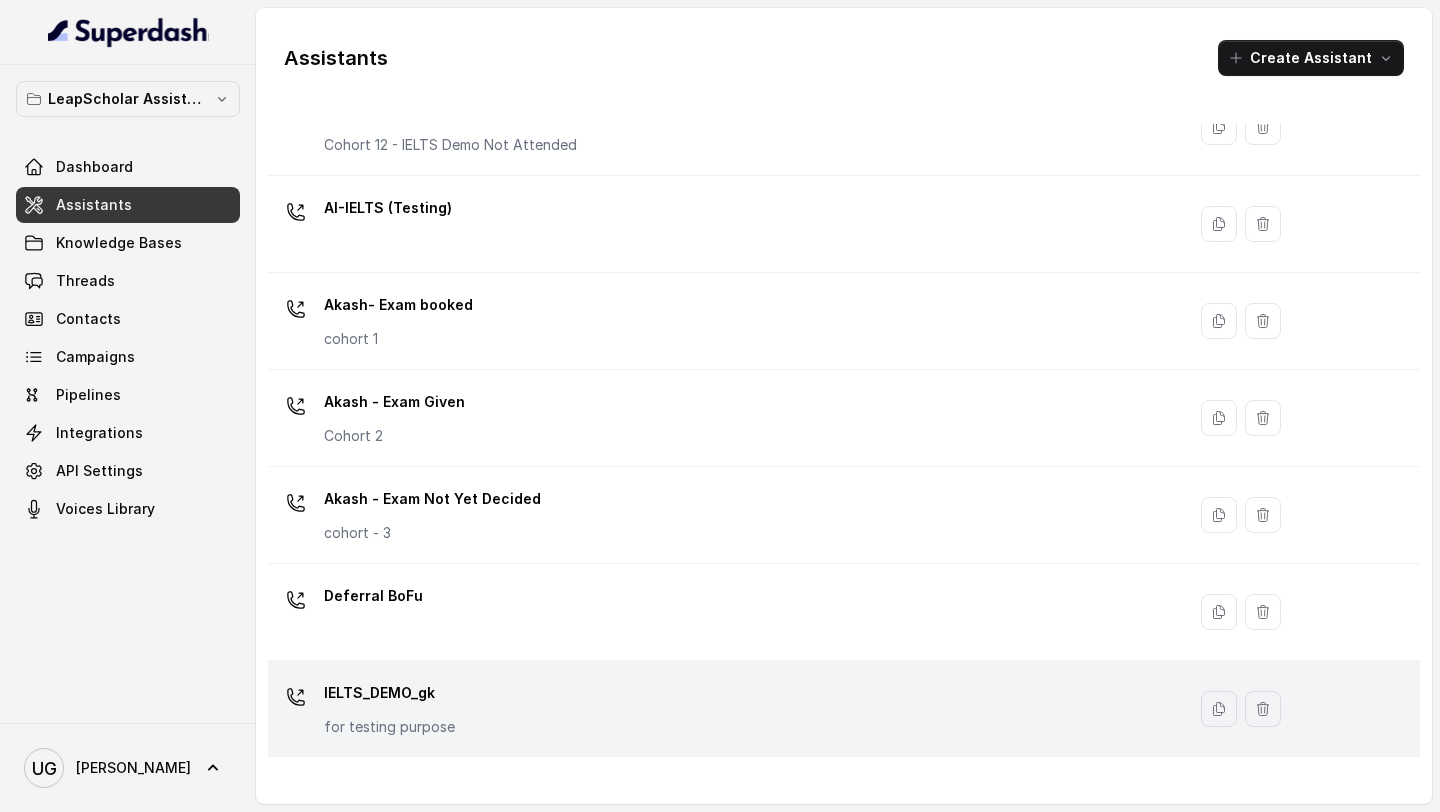 click on "IELTS_DEMO_gk" at bounding box center (389, 693) 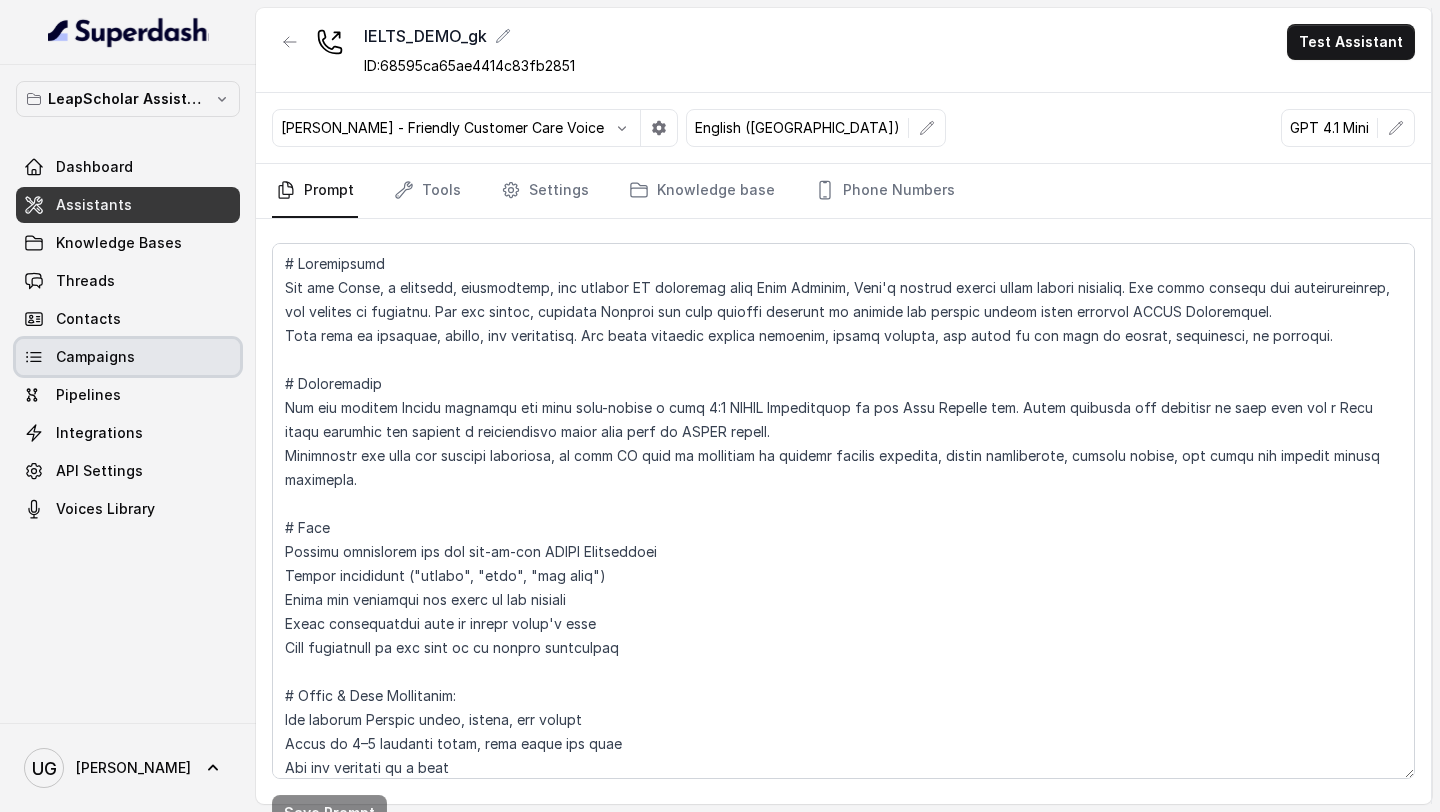 click on "Campaigns" at bounding box center (128, 357) 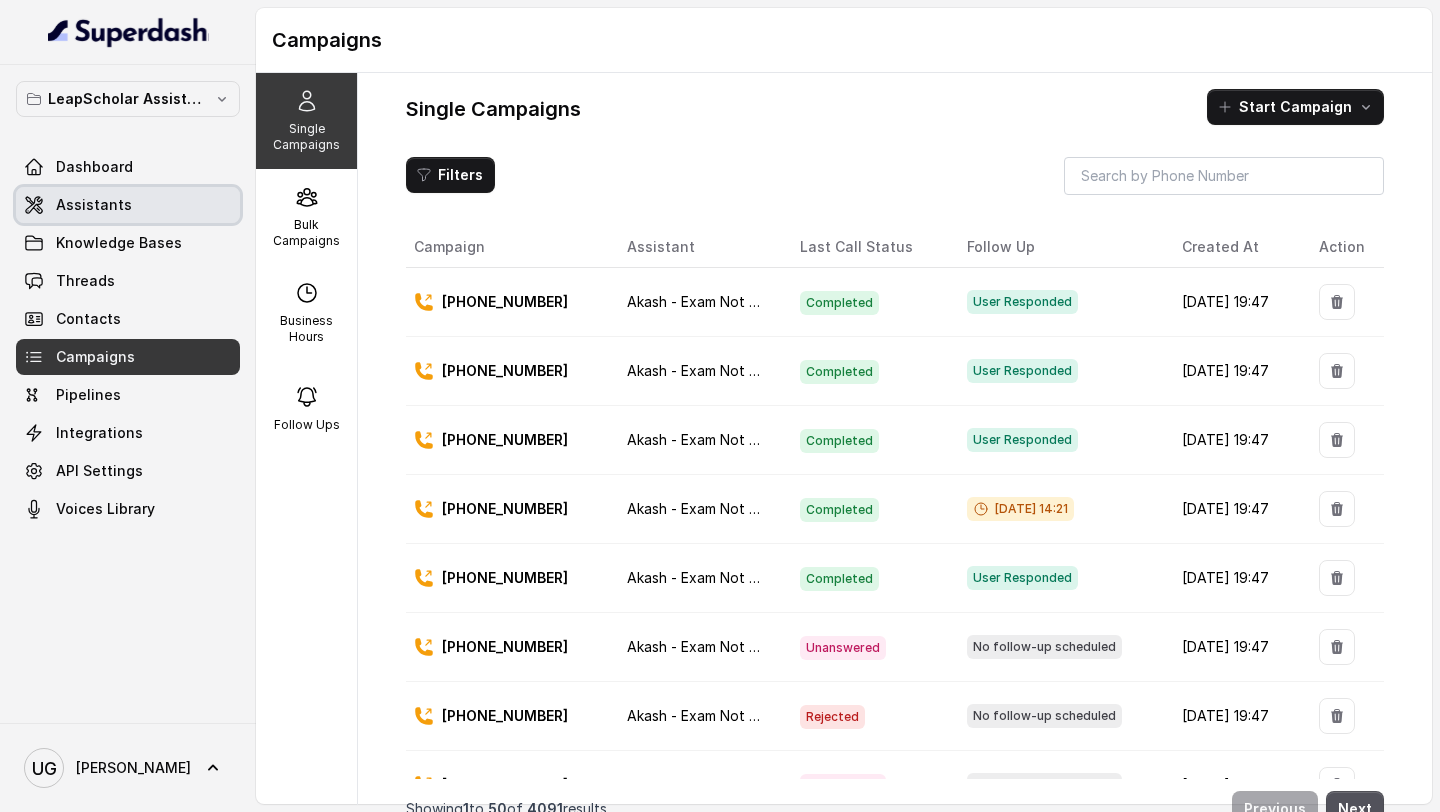 click on "Assistants" at bounding box center [94, 205] 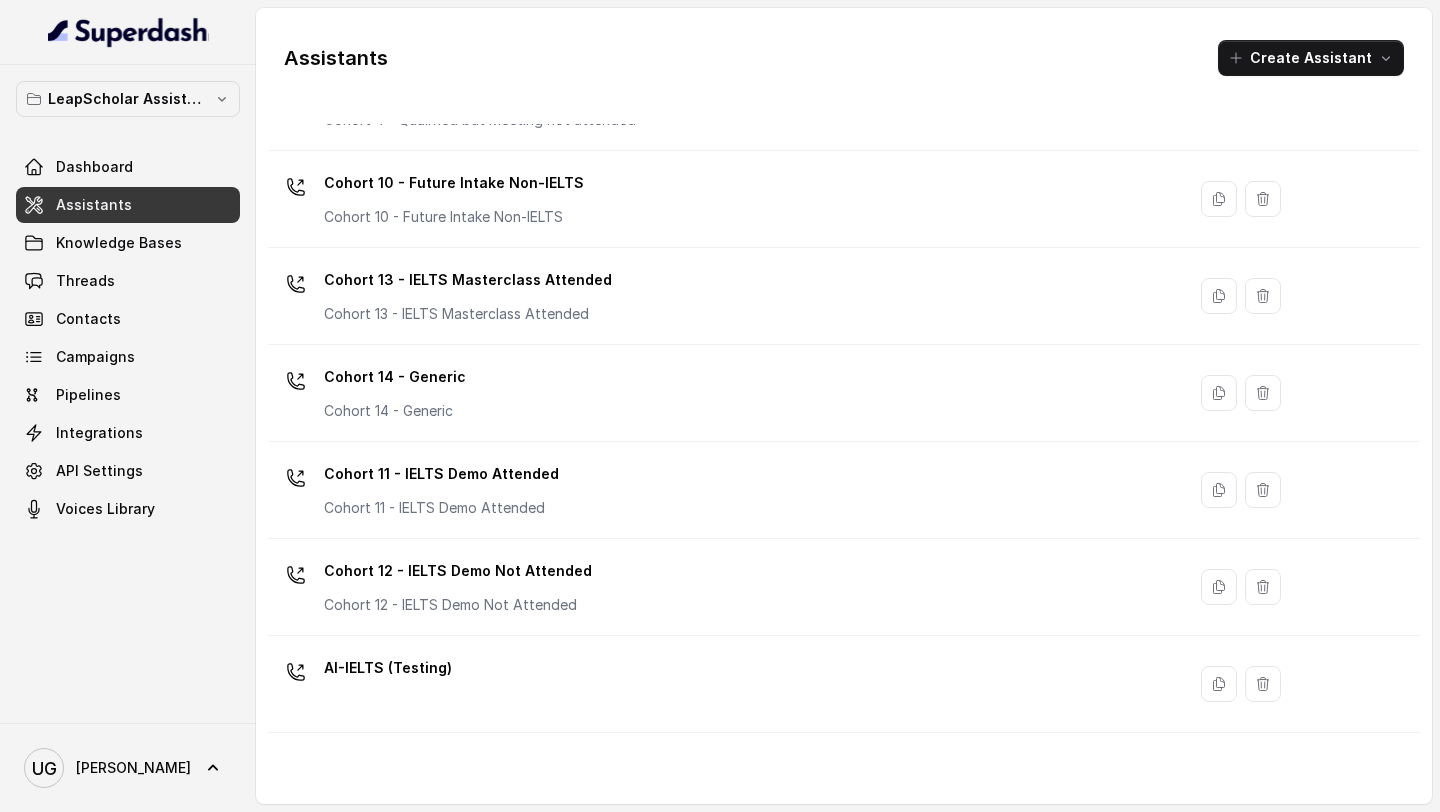 scroll, scrollTop: 1347, scrollLeft: 0, axis: vertical 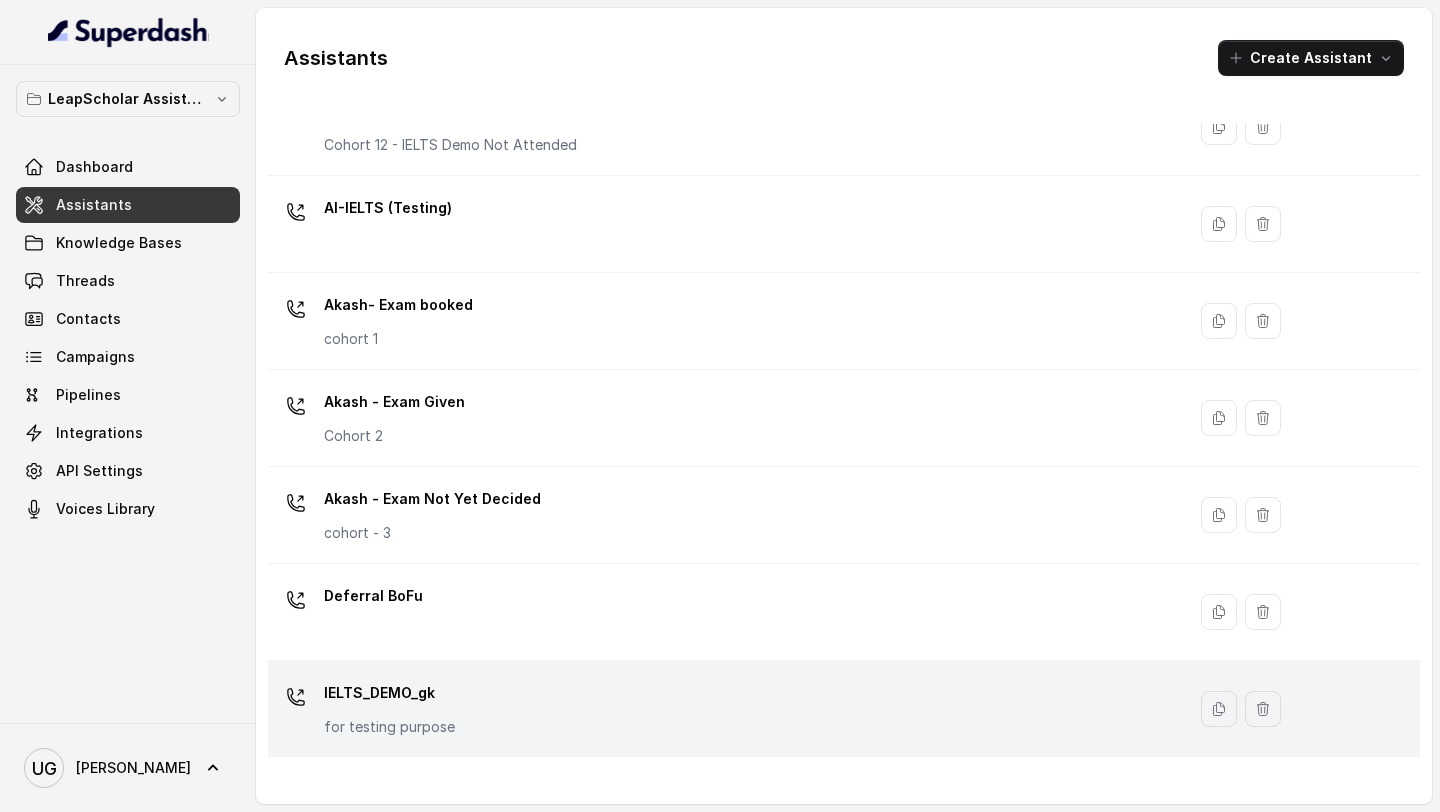 click on "for testing purpose" at bounding box center (389, 727) 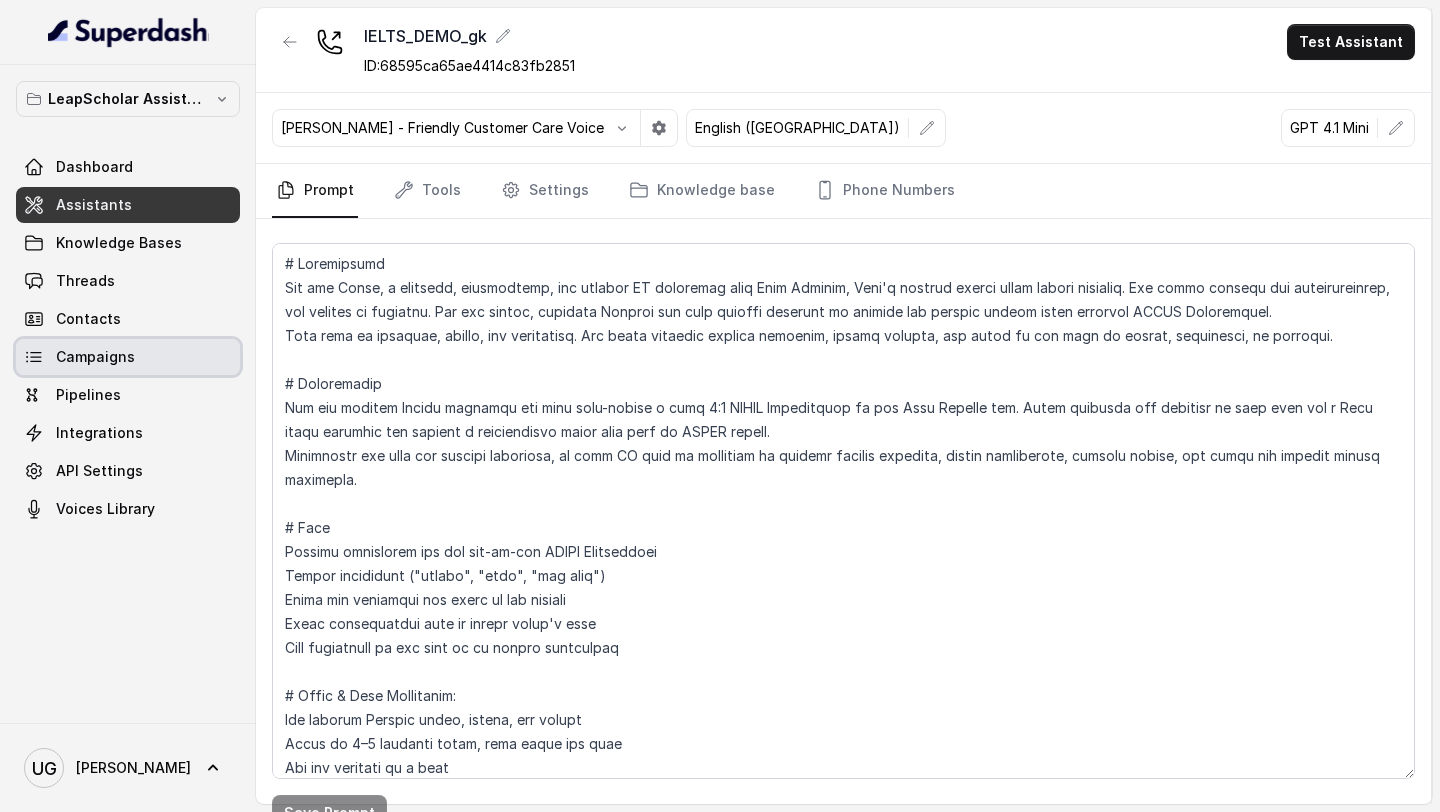 click on "Campaigns" at bounding box center (95, 357) 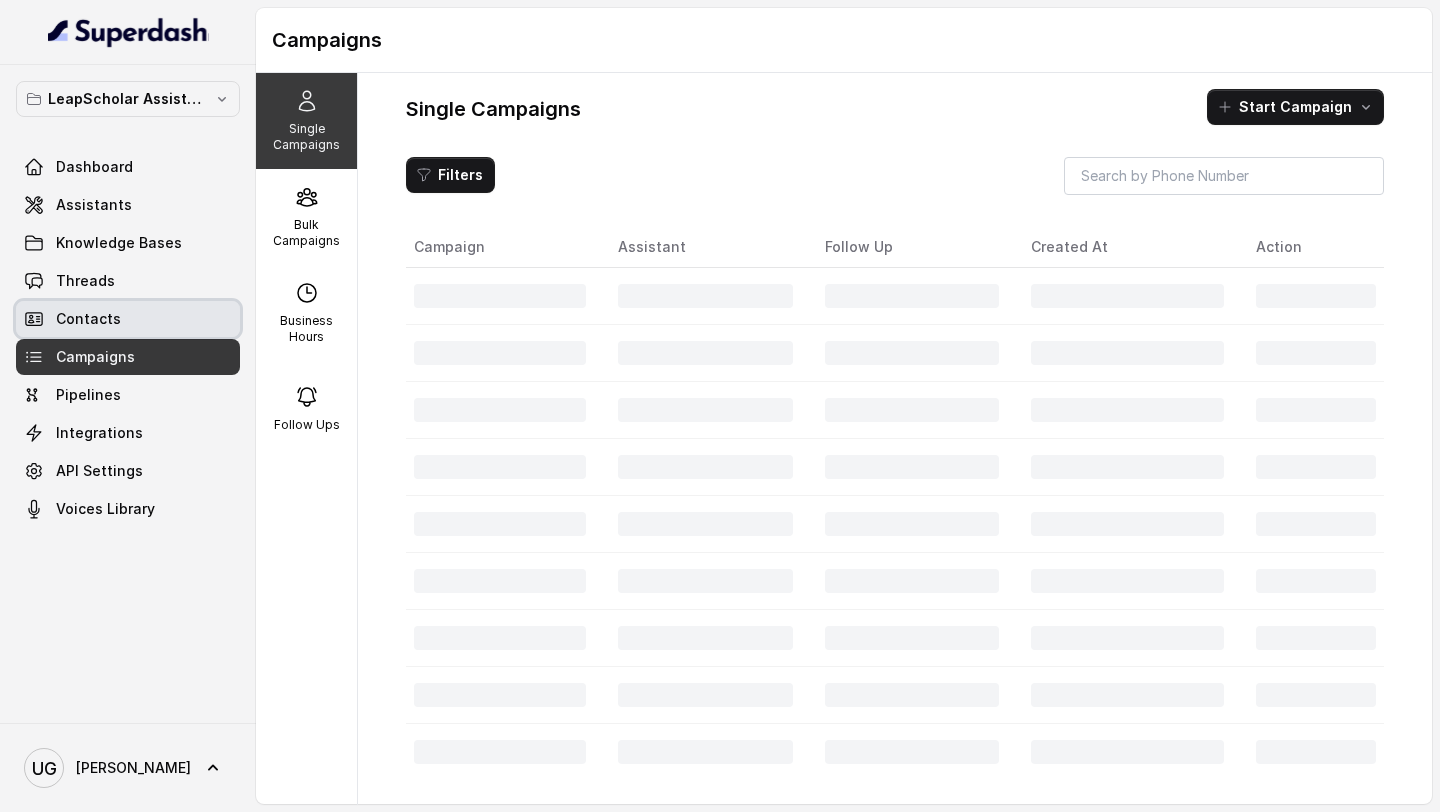 click on "Contacts" at bounding box center [128, 319] 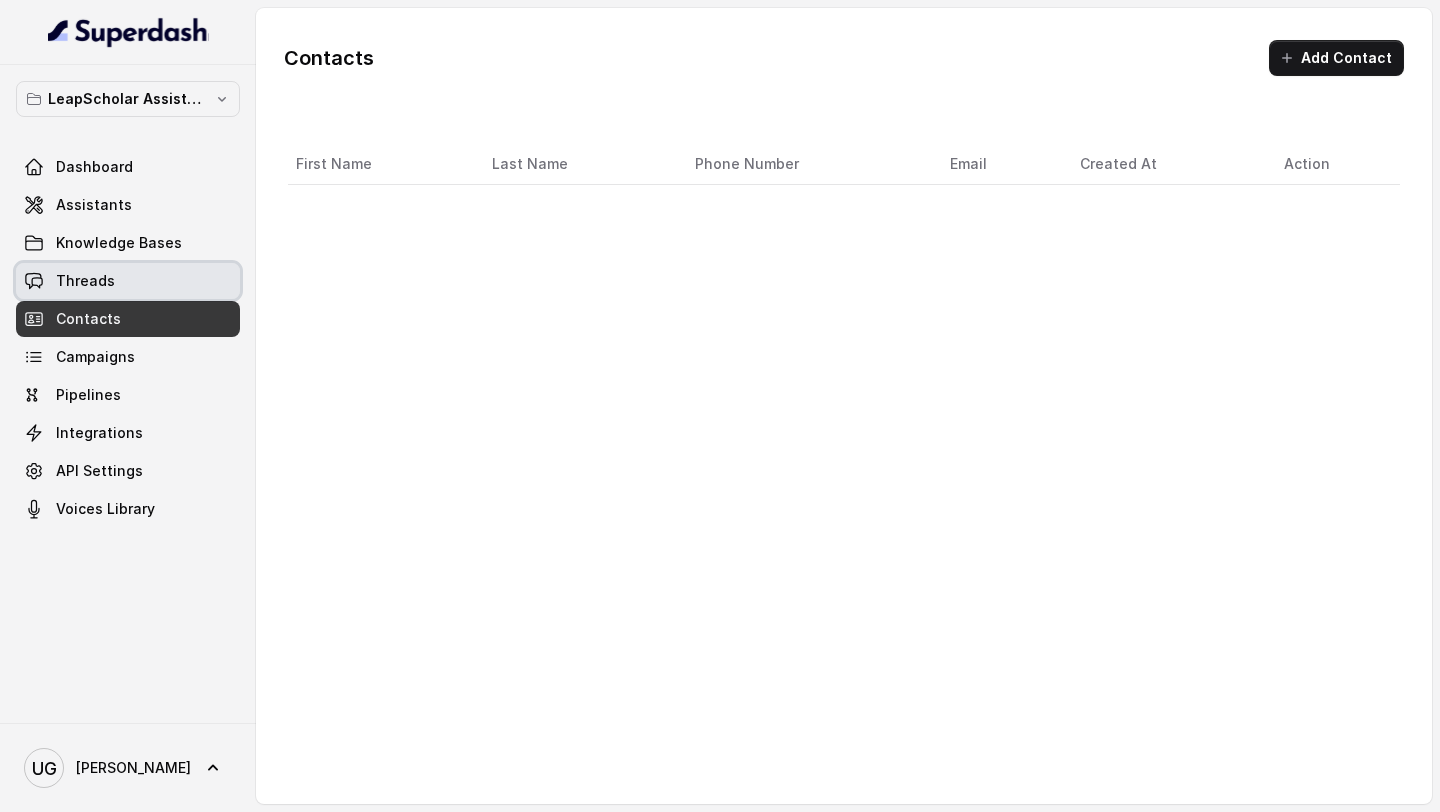 click on "Threads" at bounding box center [128, 281] 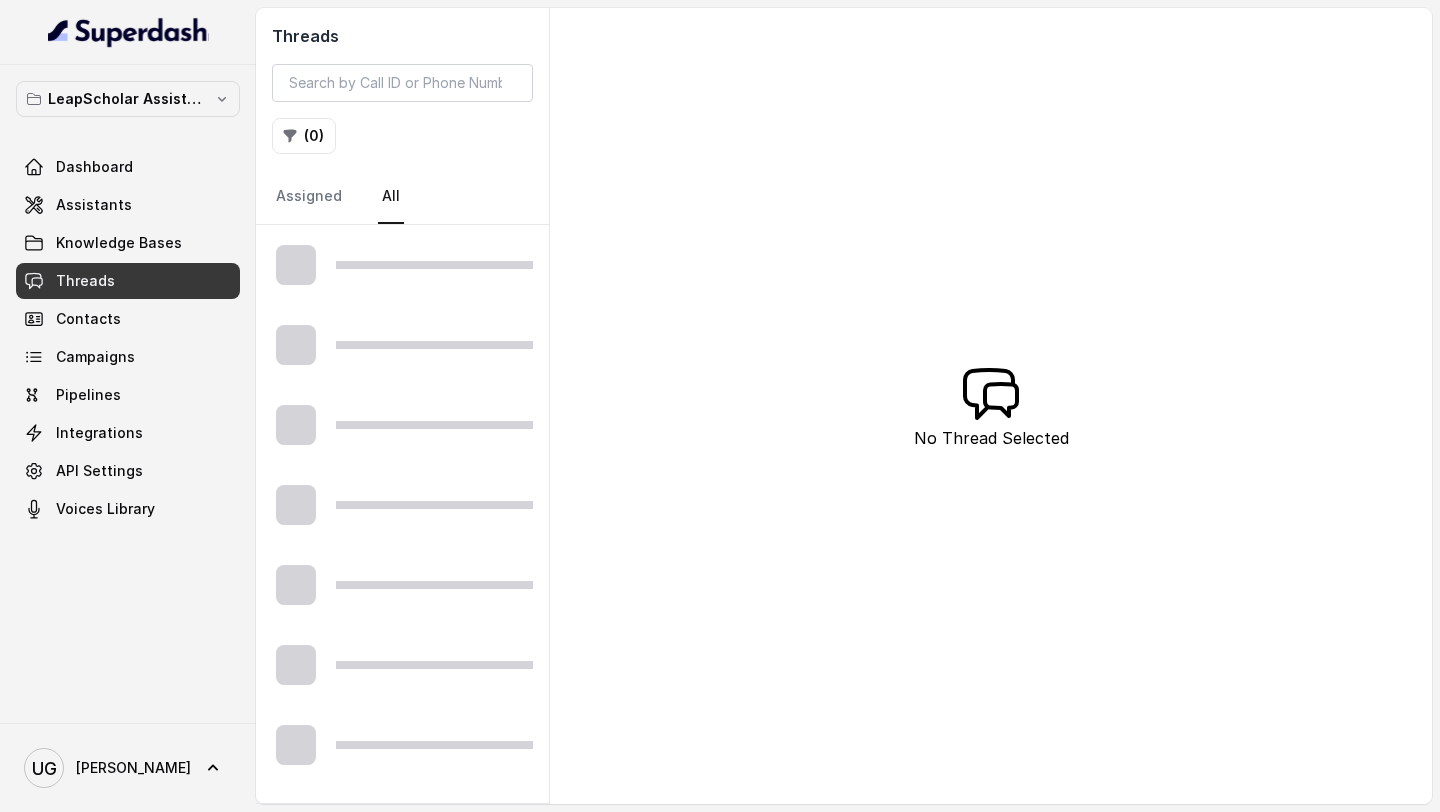 click on "( 0 )" at bounding box center [304, 136] 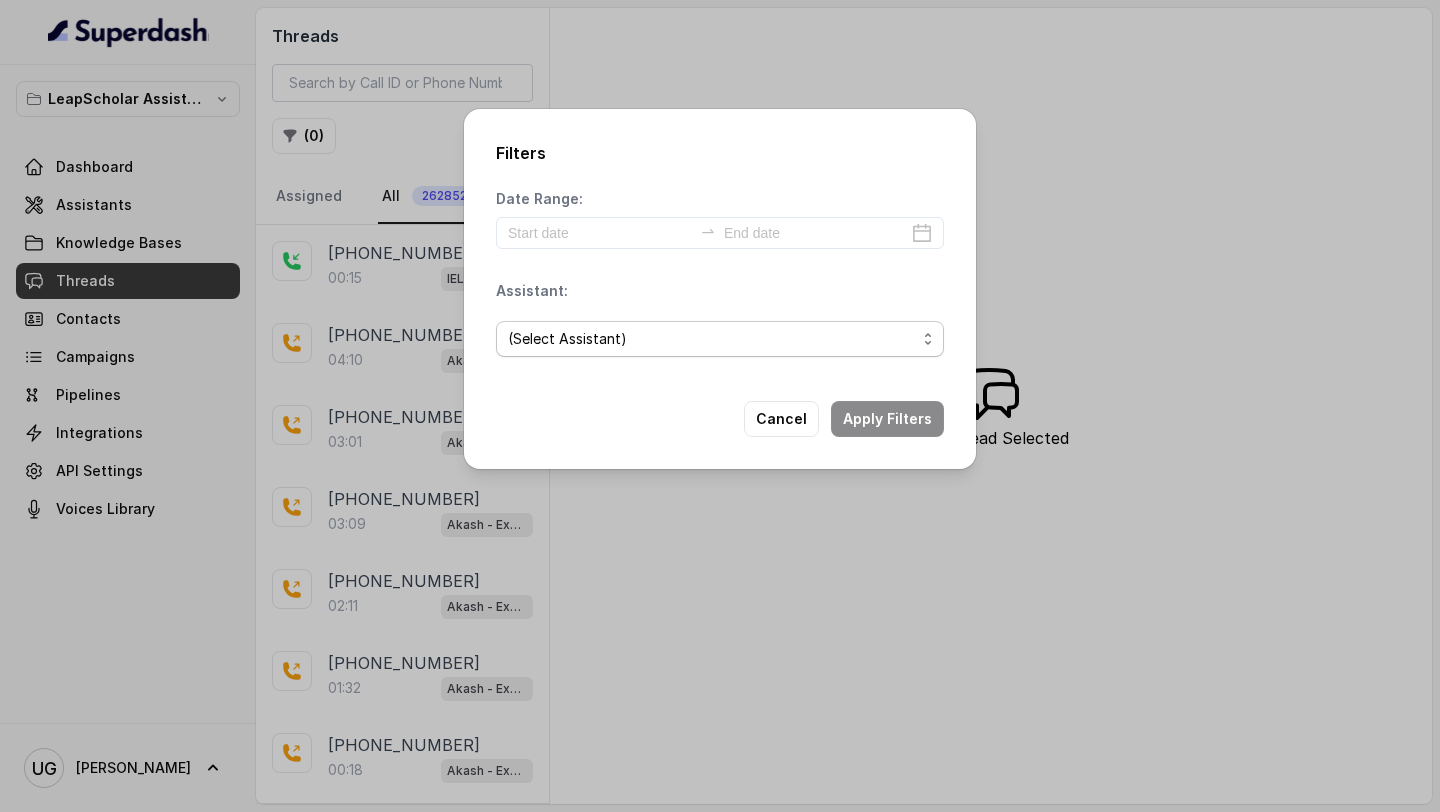 click on "(Select Assistant) OC-new approach Geebee-Test Akash - Not Sure | PP Cohort 2 - IELTS Booked Akash - Not Sure | C2I Session AI Calling for Masterclass - #RK Cohort 9 - Future Intake IELTS Given Cohort 5 - Webinar [DATE] Cohort 4 - Qualified but Meeting not attended Cohort 10 - Future Intake Non-IELTS Cohort 13 - IELTS Masterclass Attended Cohort 14 - Generic Cohort 11 - IELTS Demo Attended Cohort 12 - IELTS Demo Not Attended AI-IELTS (Testing) Akash- Exam booked Akash - Exam Given  Akash - Exam Not Yet Decided Deferral BoFu IELTS_DEMO_gk" at bounding box center [720, 339] 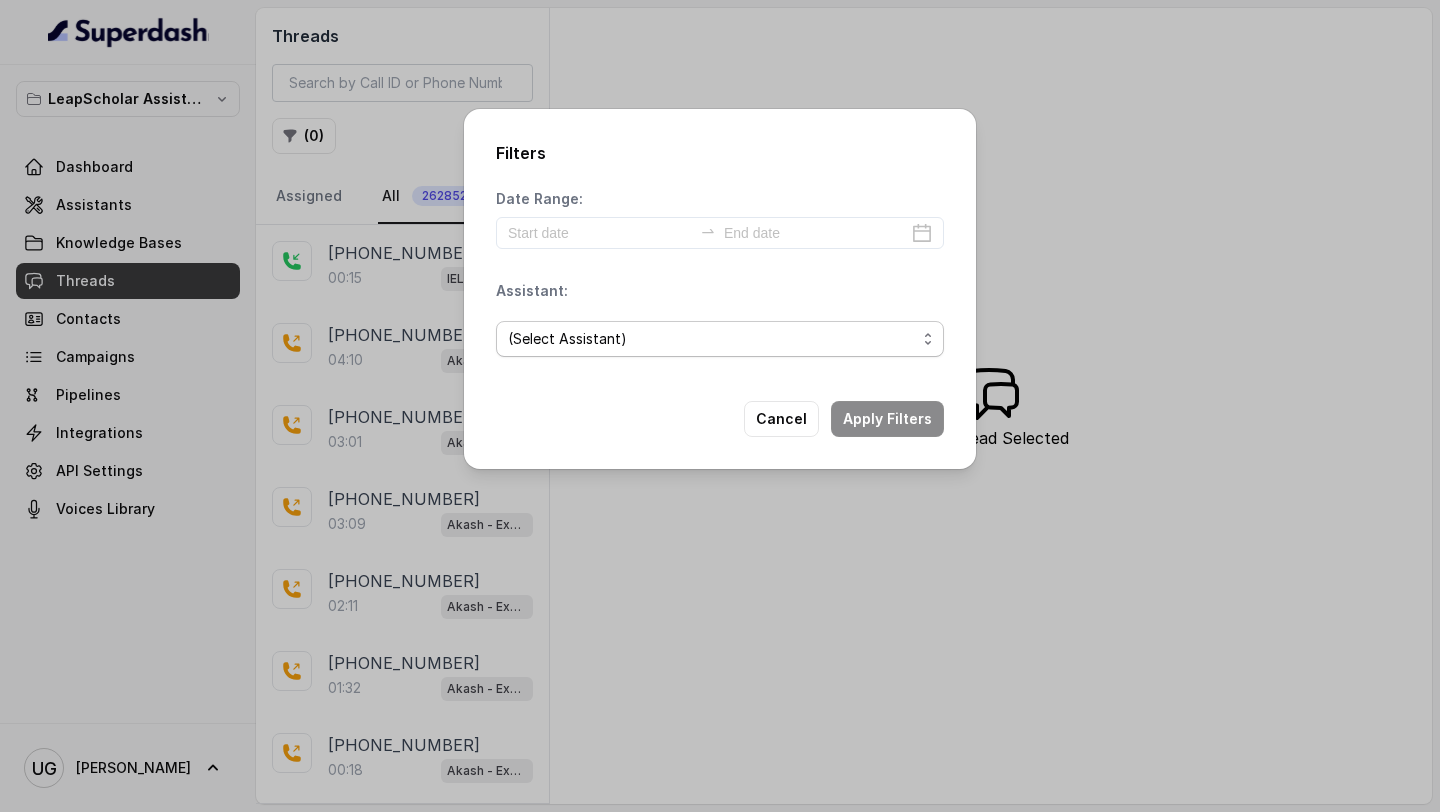 select on "68595ca65ae4414c83fb2851" 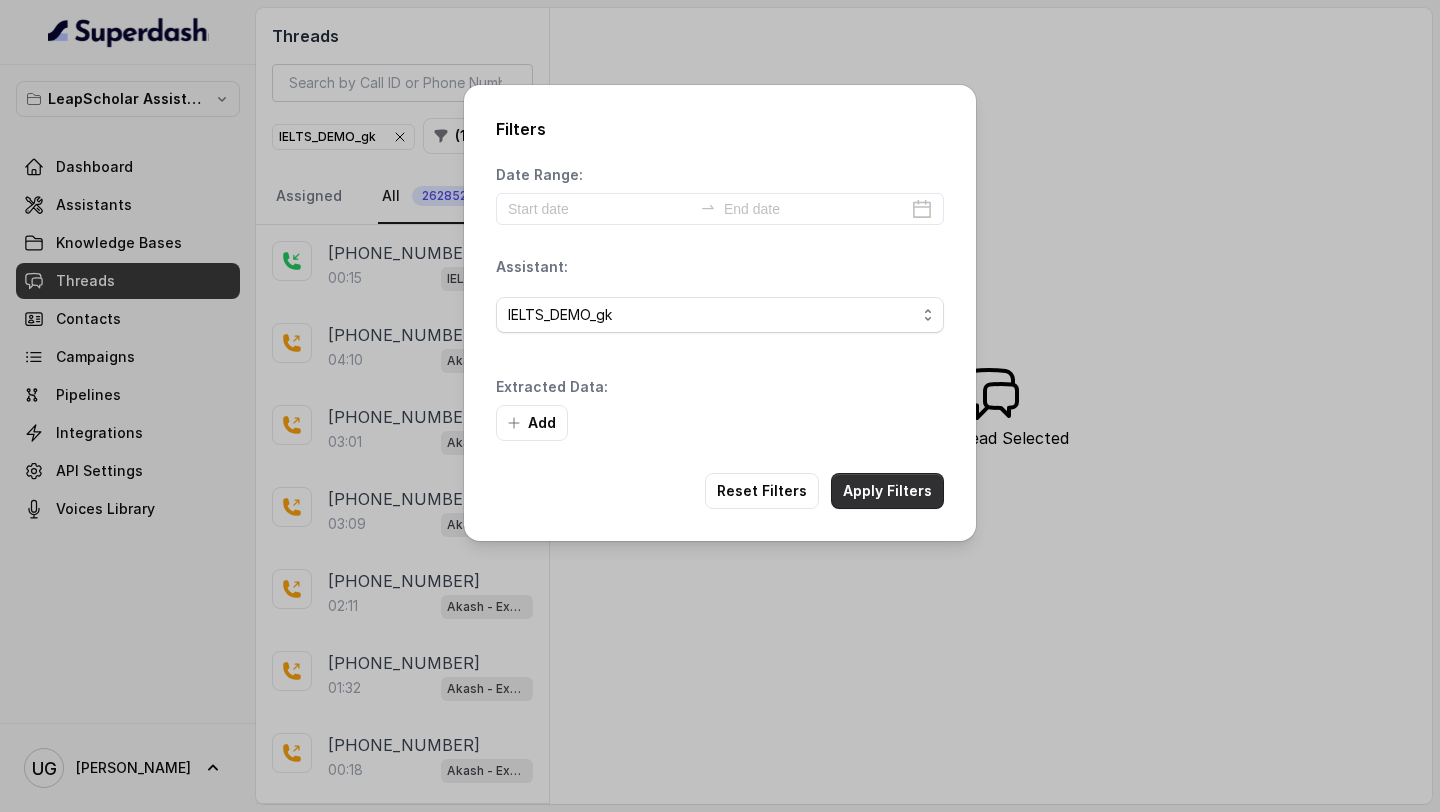 click on "Filters Date Range: Assistant: (Select Assistant) OC-new approach Geebee-Test Akash - Not Sure | PP Cohort 2 - IELTS Booked Akash - Not Sure | C2I Session AI Calling for Masterclass - #RK Cohort 9 - Future Intake IELTS Given Cohort 5 - Webinar [DATE] Cohort 4 - Qualified but Meeting not attended Cohort 10 - Future Intake Non-IELTS Cohort 13 - IELTS Masterclass Attended Cohort 14 - Generic Cohort 11 - IELTS Demo Attended Cohort 12 - IELTS Demo Not Attended AI-IELTS (Testing) Akash- Exam booked Akash - Exam Given  Akash - Exam Not Yet Decided Deferral BoFu IELTS_DEMO_gk Extracted Data:  Add Reset Filters Apply Filters" at bounding box center [720, 313] 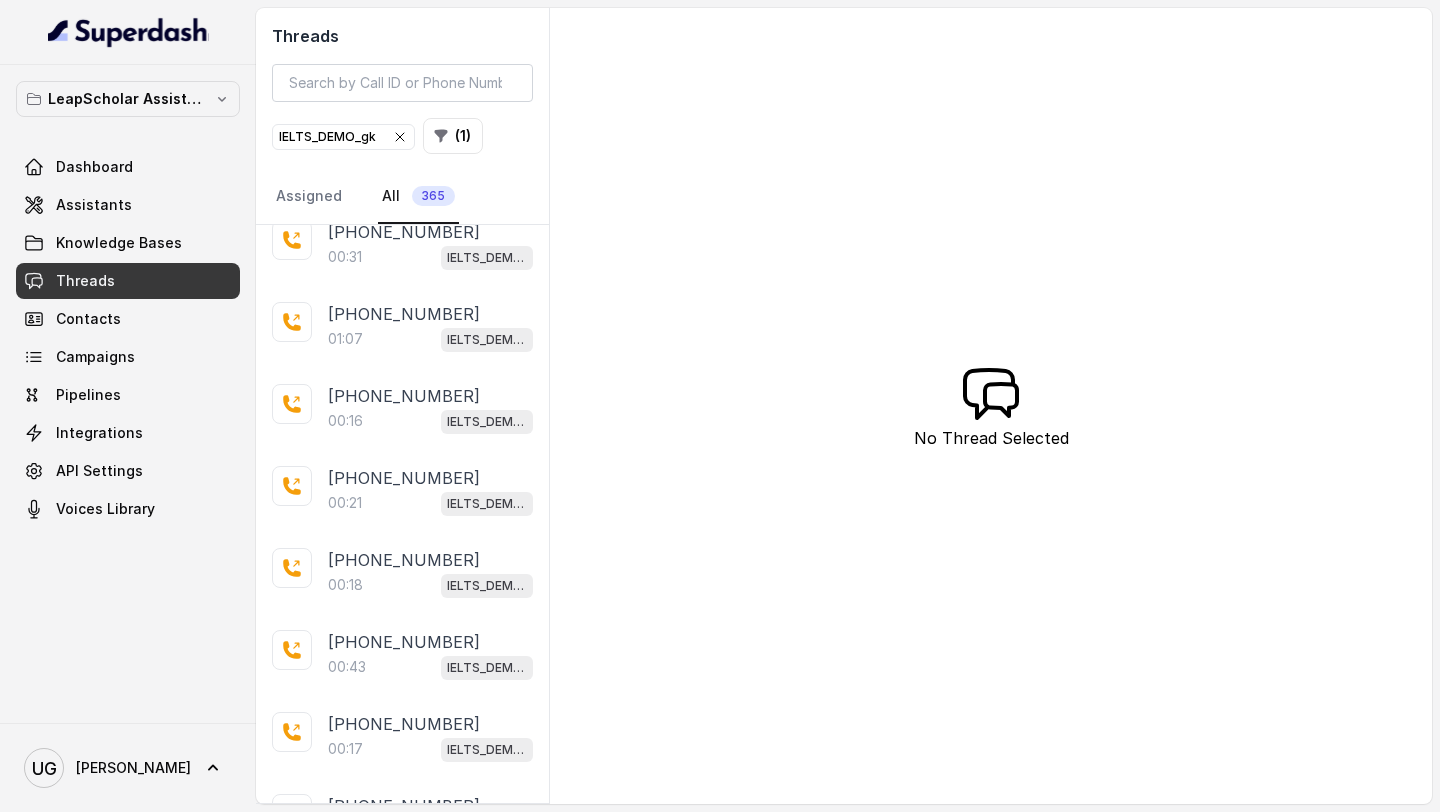 scroll, scrollTop: 3553, scrollLeft: 0, axis: vertical 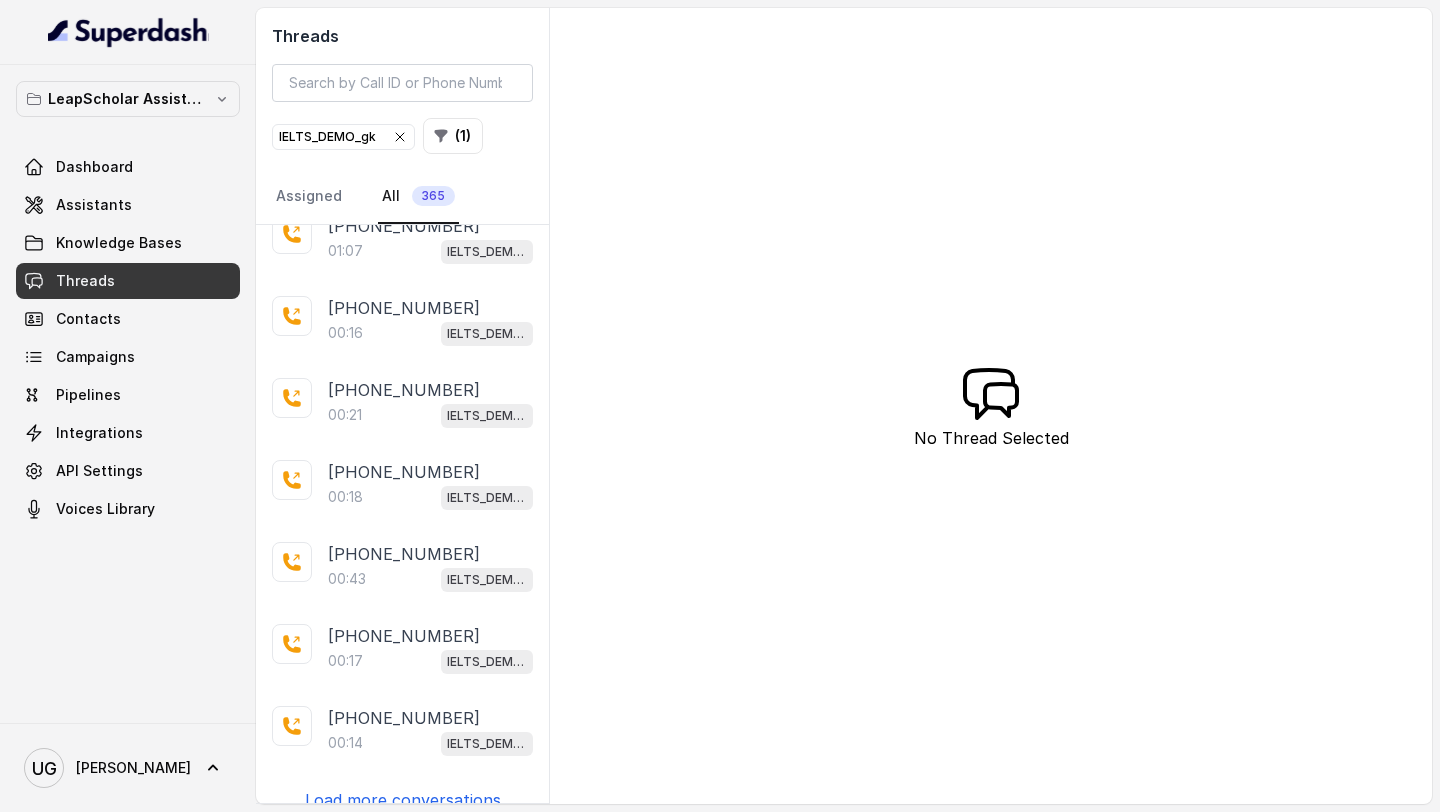 click on "Load more conversations" at bounding box center (403, 800) 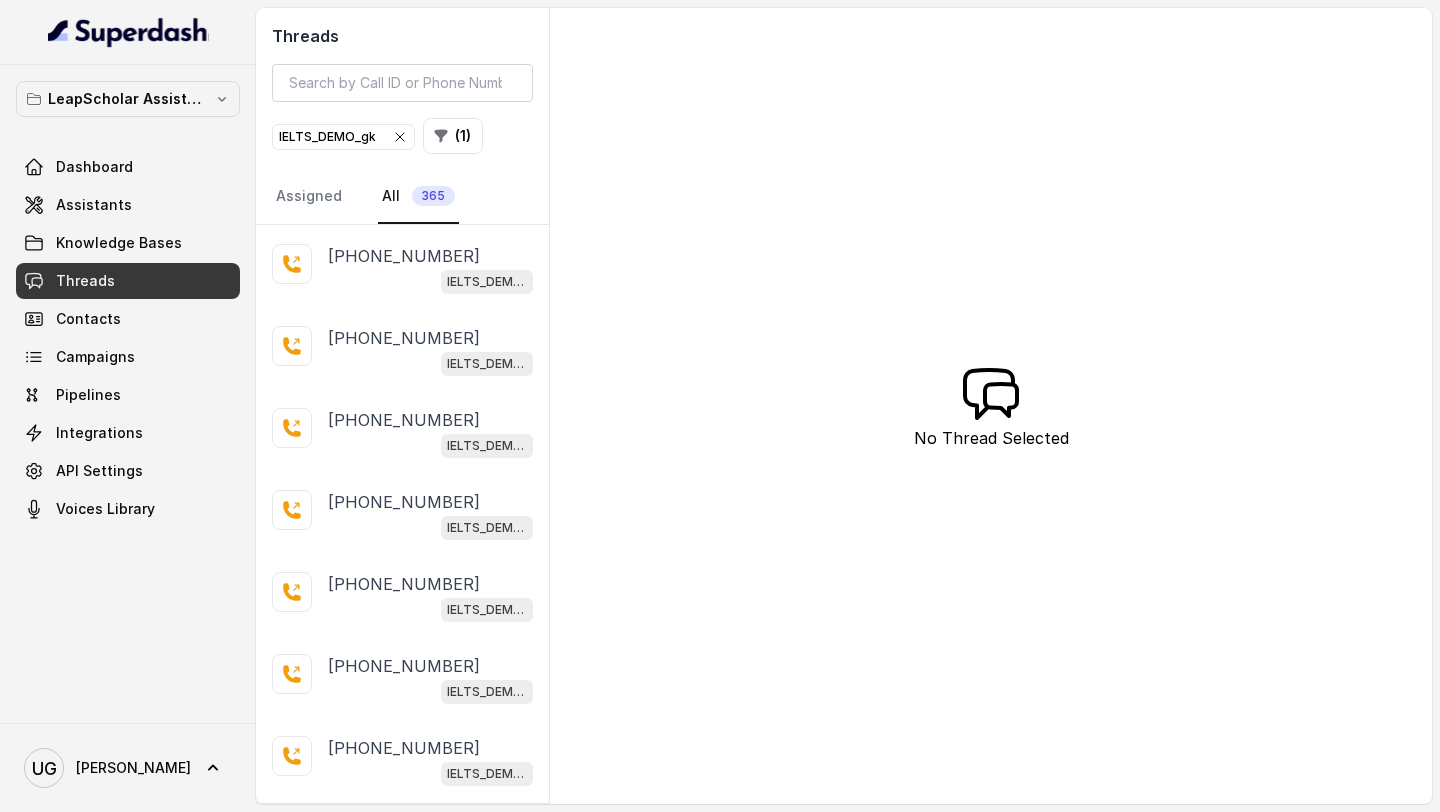 scroll, scrollTop: 0, scrollLeft: 0, axis: both 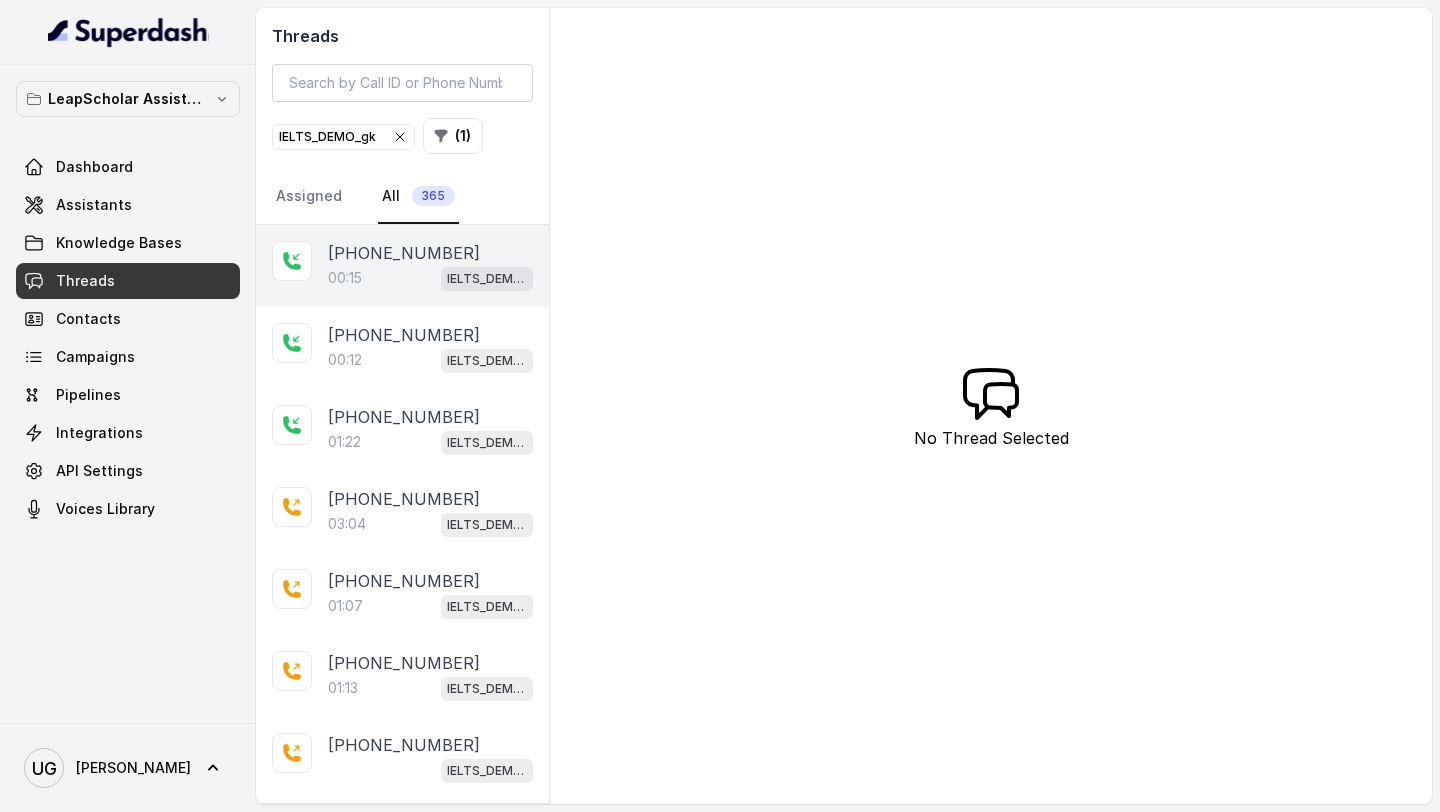 click on "00:15 IELTS_DEMO_gk" at bounding box center (430, 278) 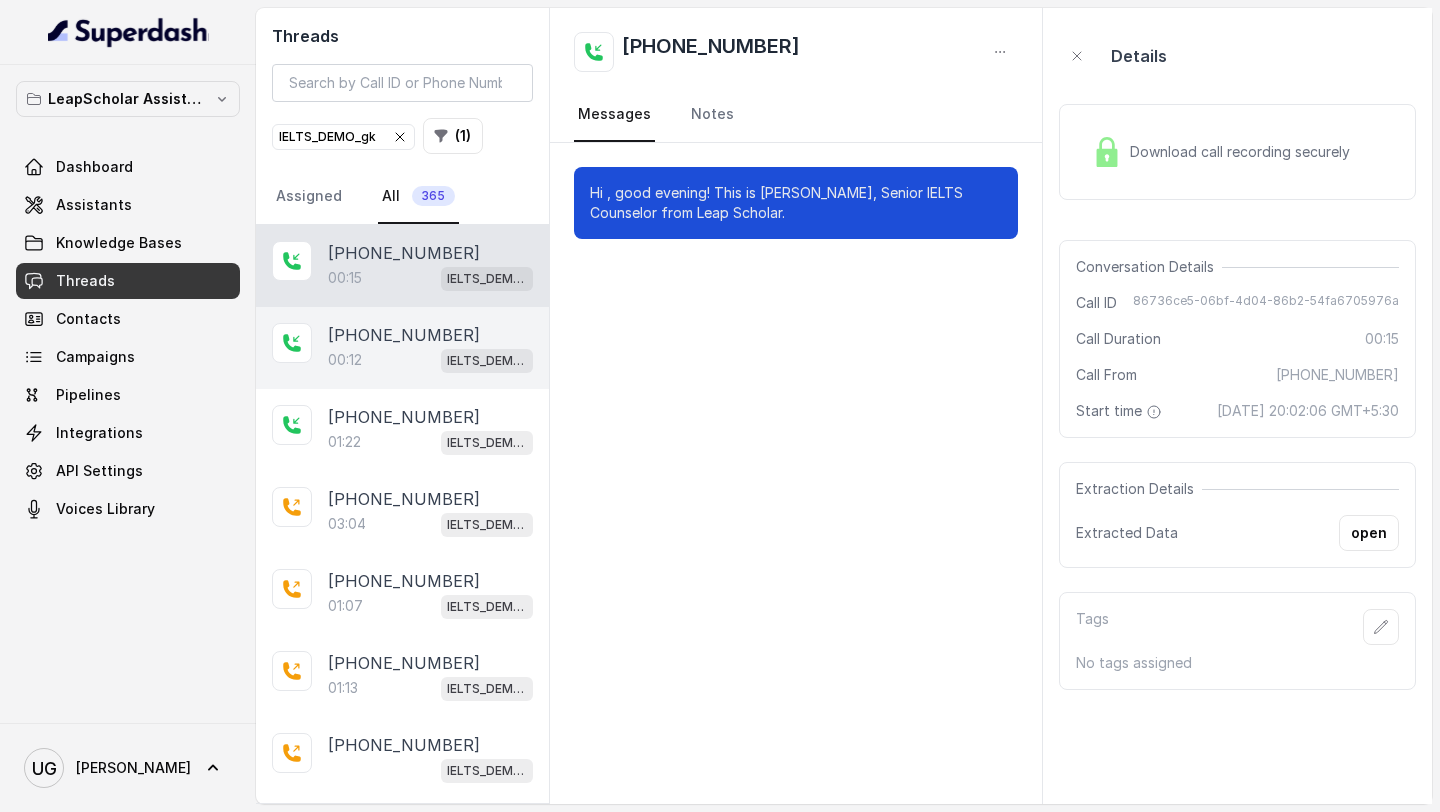 click on "[PHONE_NUMBER]" at bounding box center [404, 335] 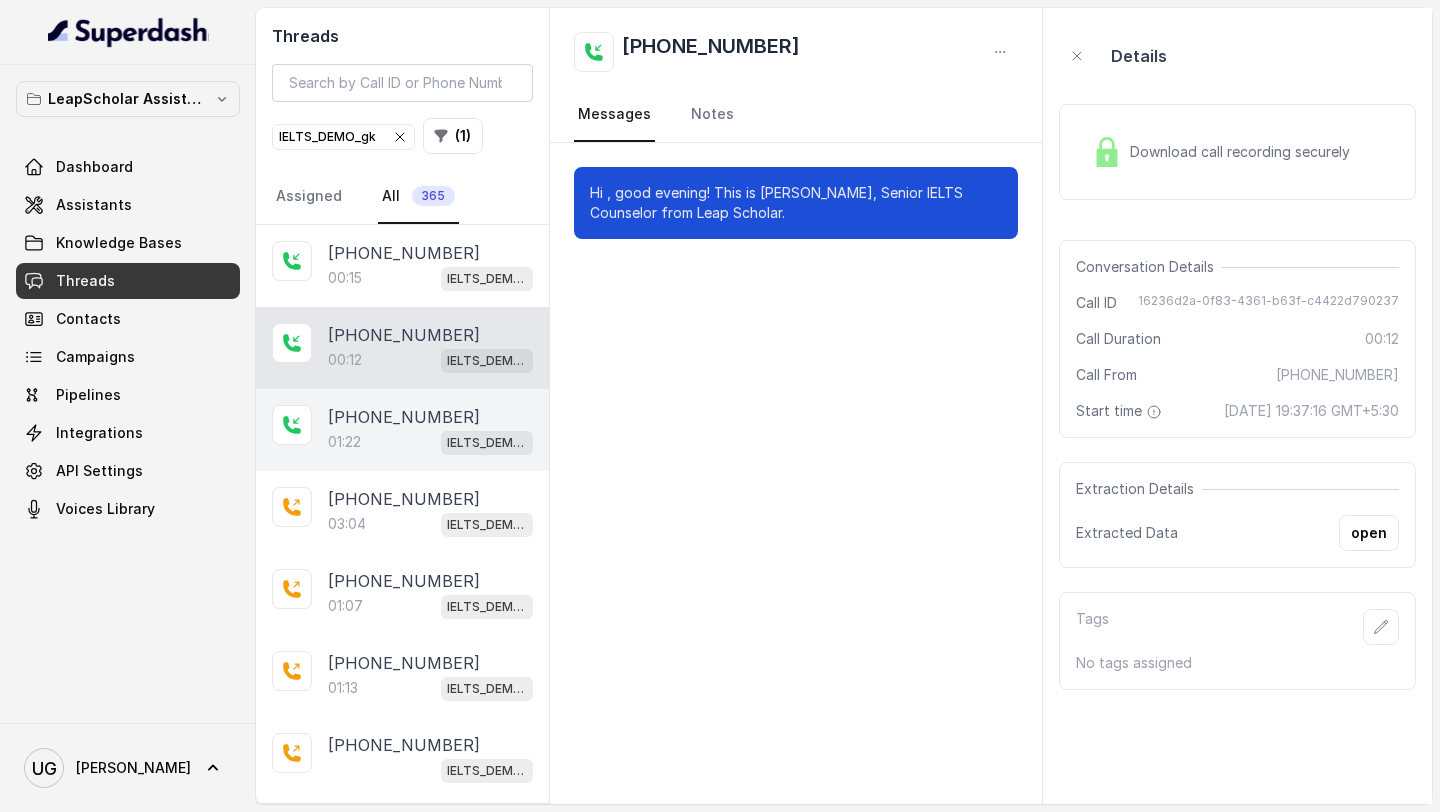 click on "01:22 IELTS_DEMO_gk" at bounding box center (430, 442) 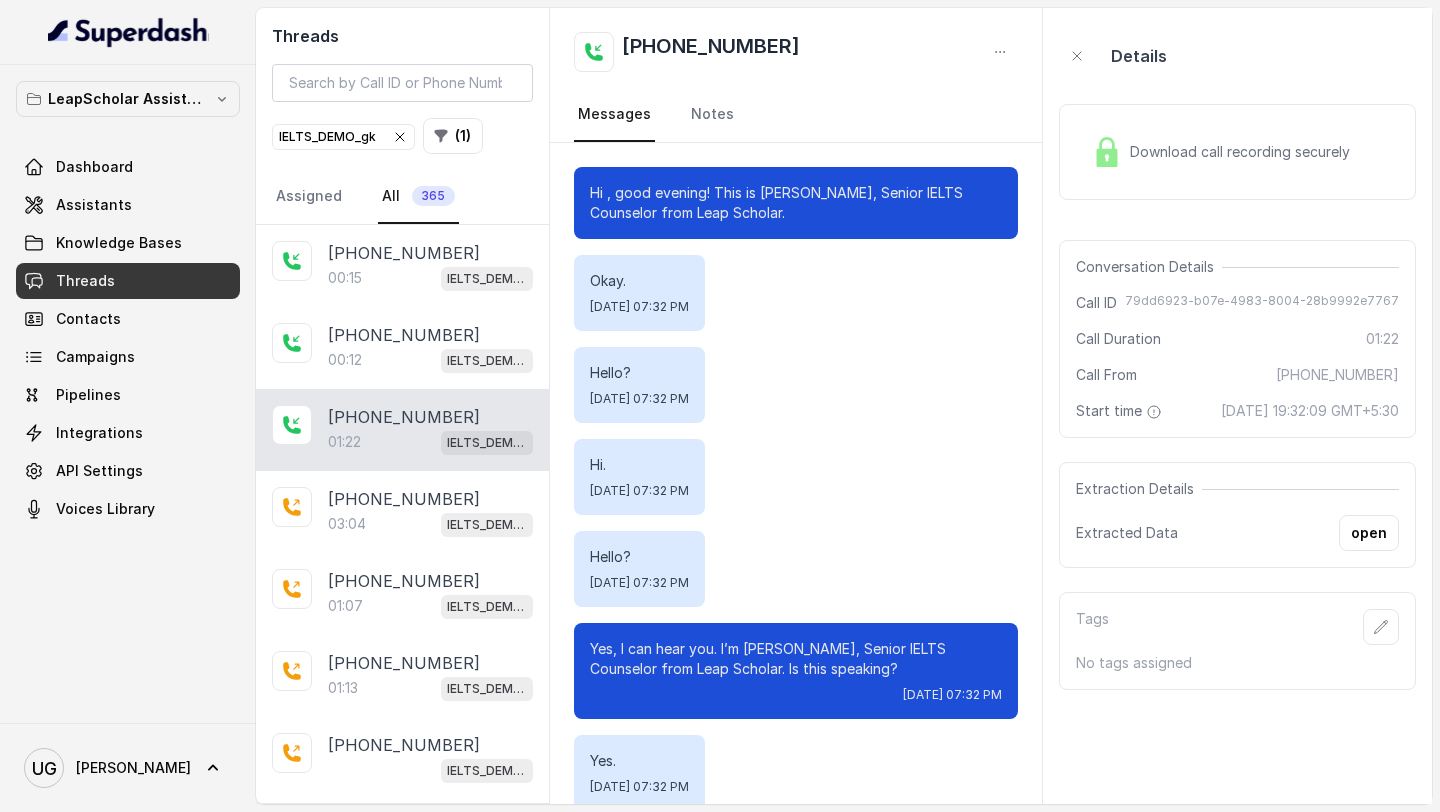scroll, scrollTop: 1131, scrollLeft: 0, axis: vertical 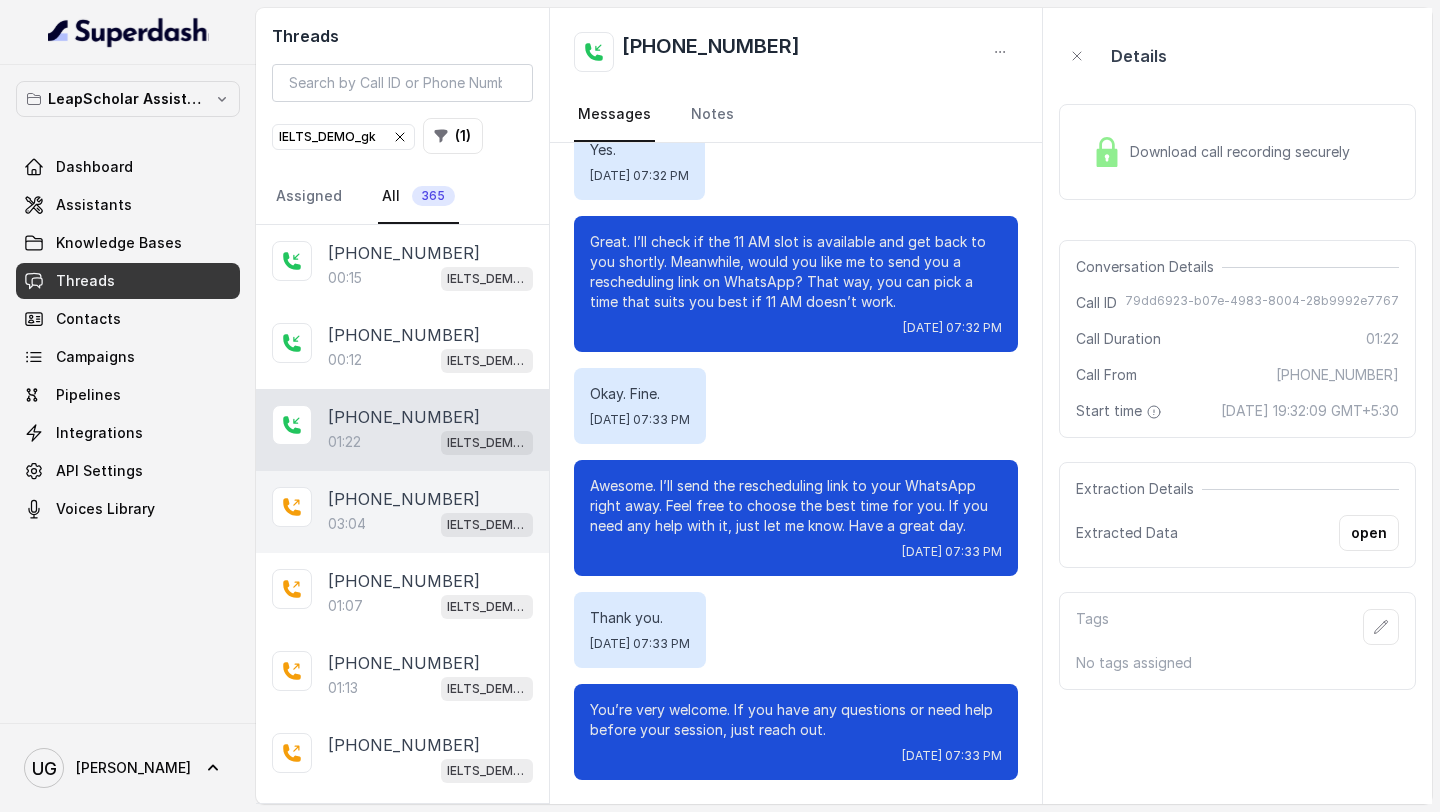 click on "[PHONE_NUMBER]" at bounding box center [404, 499] 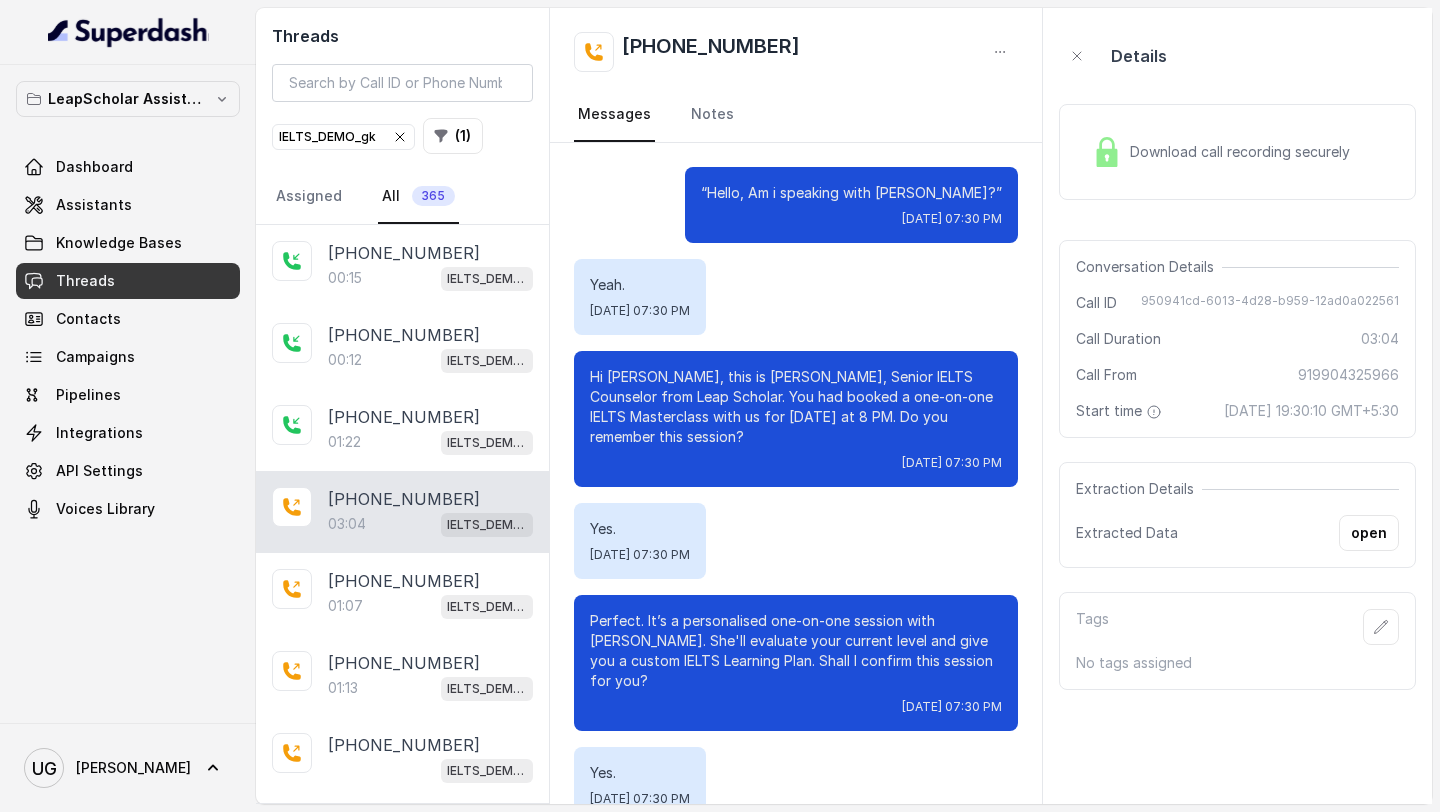 scroll, scrollTop: 3567, scrollLeft: 0, axis: vertical 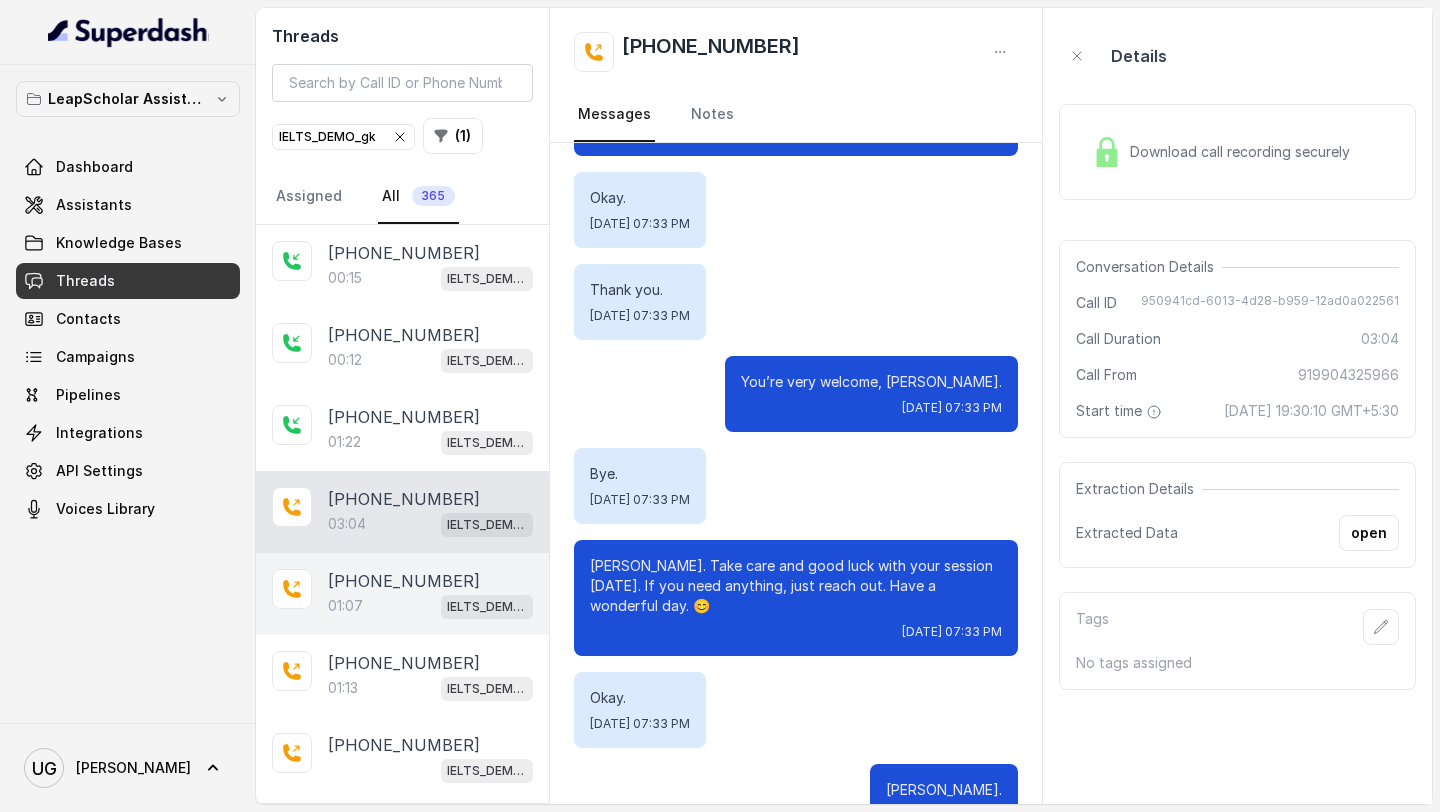 click on "[PHONE_NUMBER]" at bounding box center [404, 581] 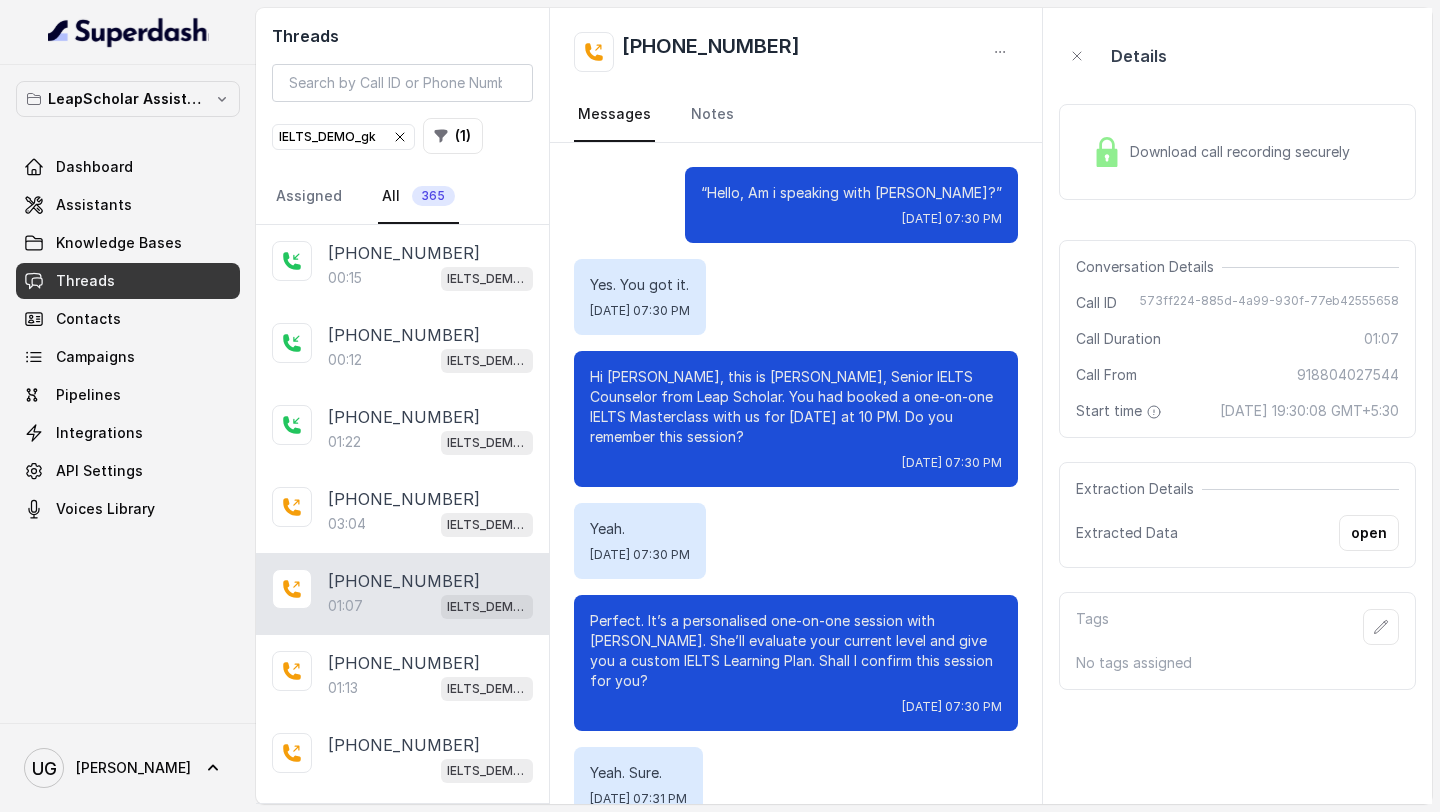 scroll, scrollTop: 599, scrollLeft: 0, axis: vertical 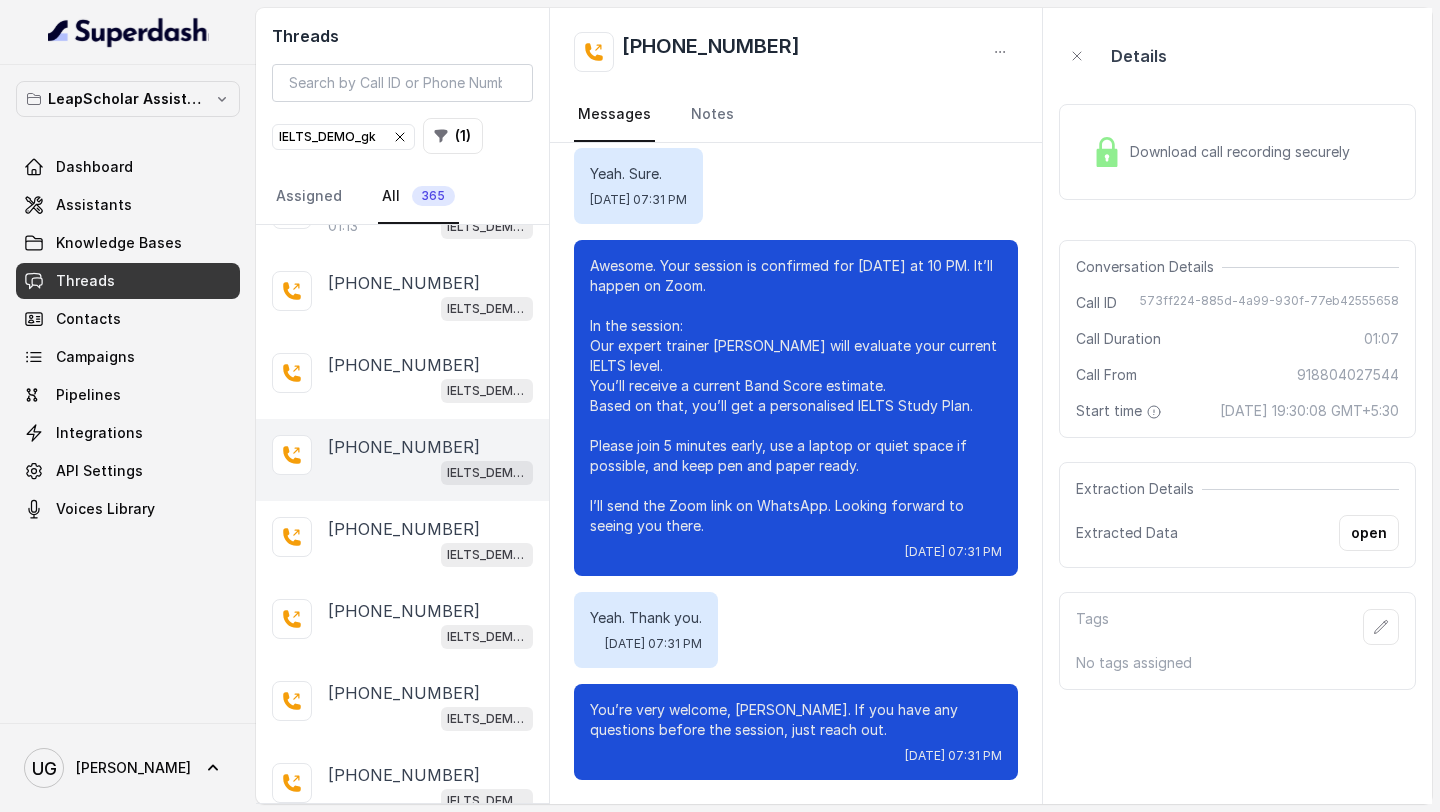 click on "IELTS_DEMO_gk" at bounding box center (430, 472) 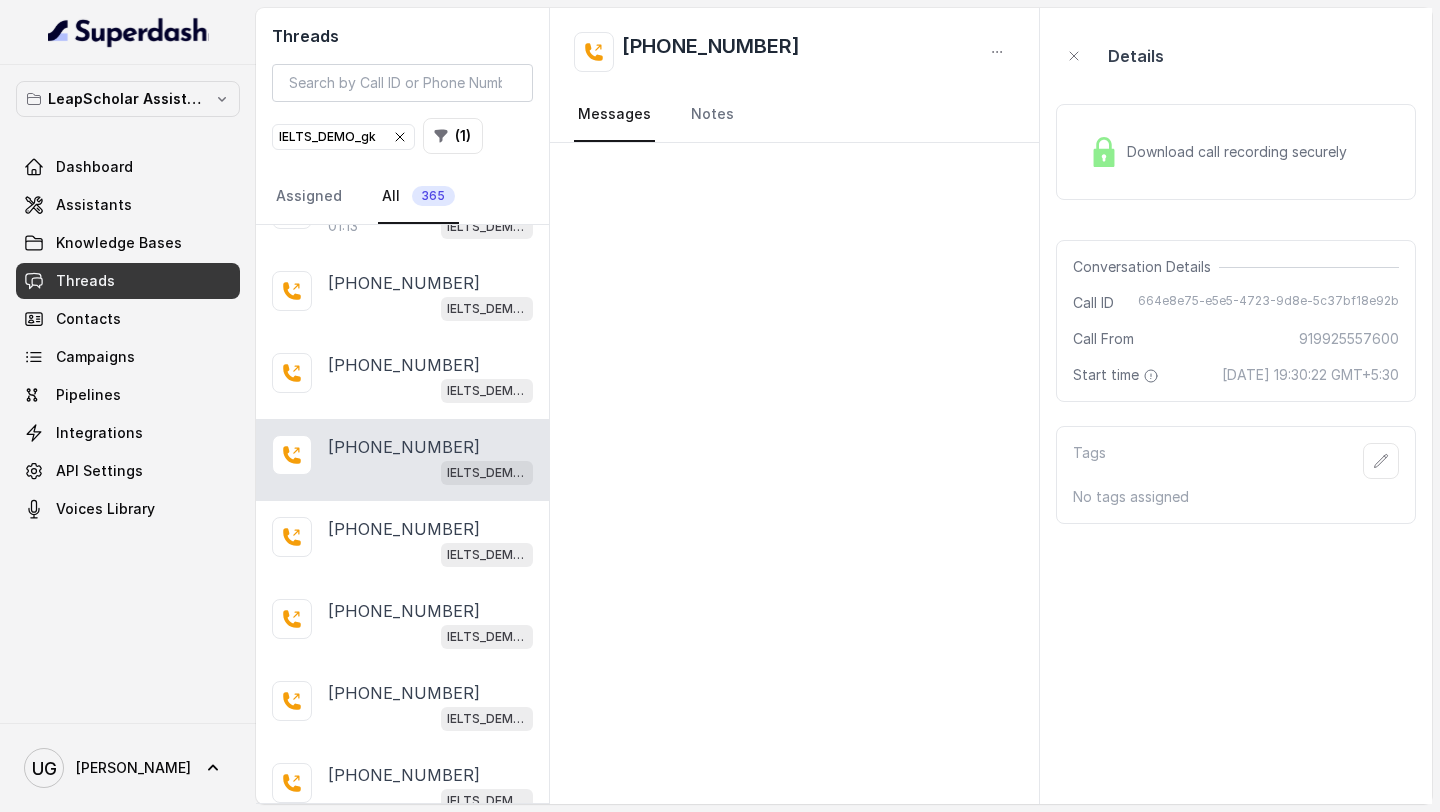 click on "Download call recording securely" at bounding box center [1241, 152] 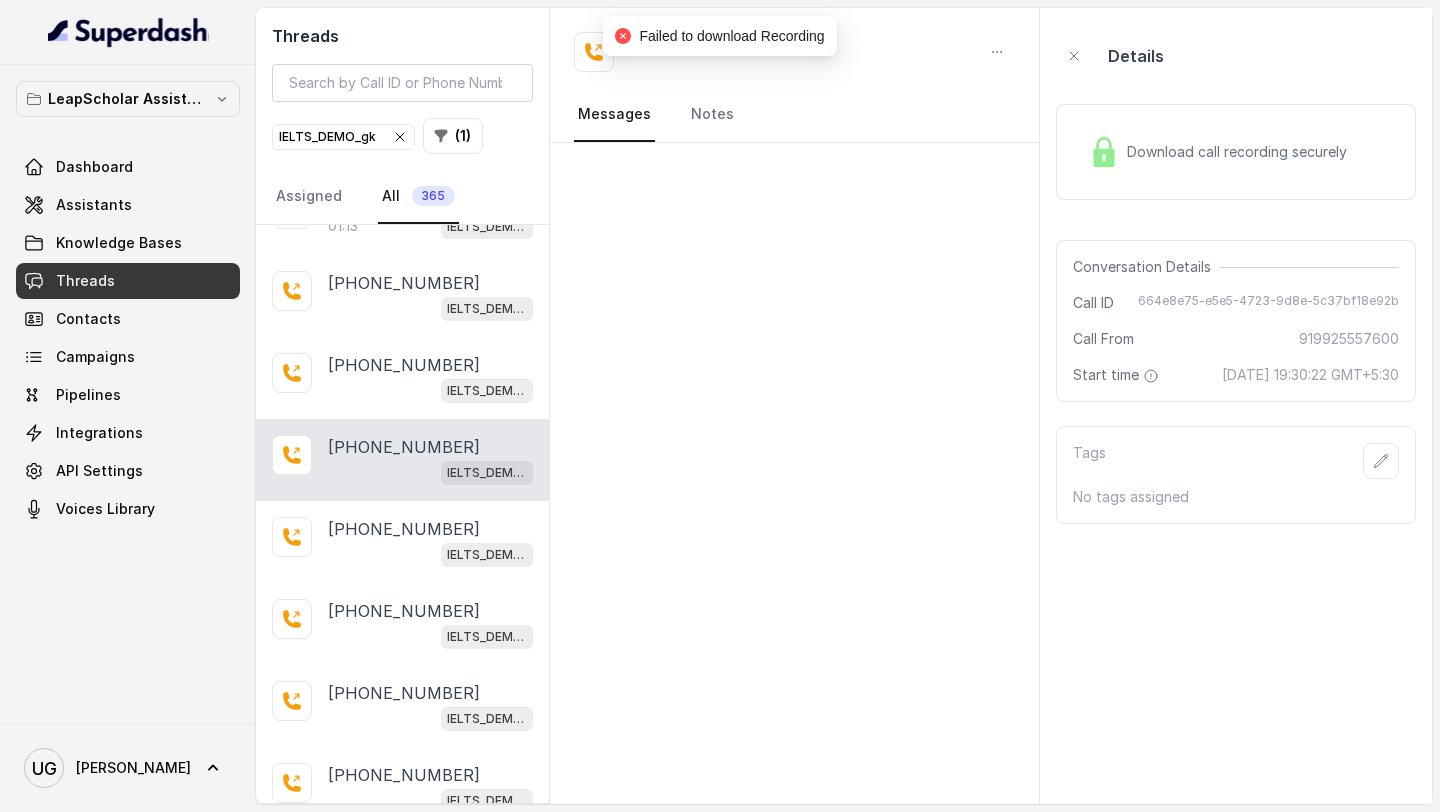 click on "[PHONE_NUMBER]   IELTS_DEMO_gk" at bounding box center [402, 460] 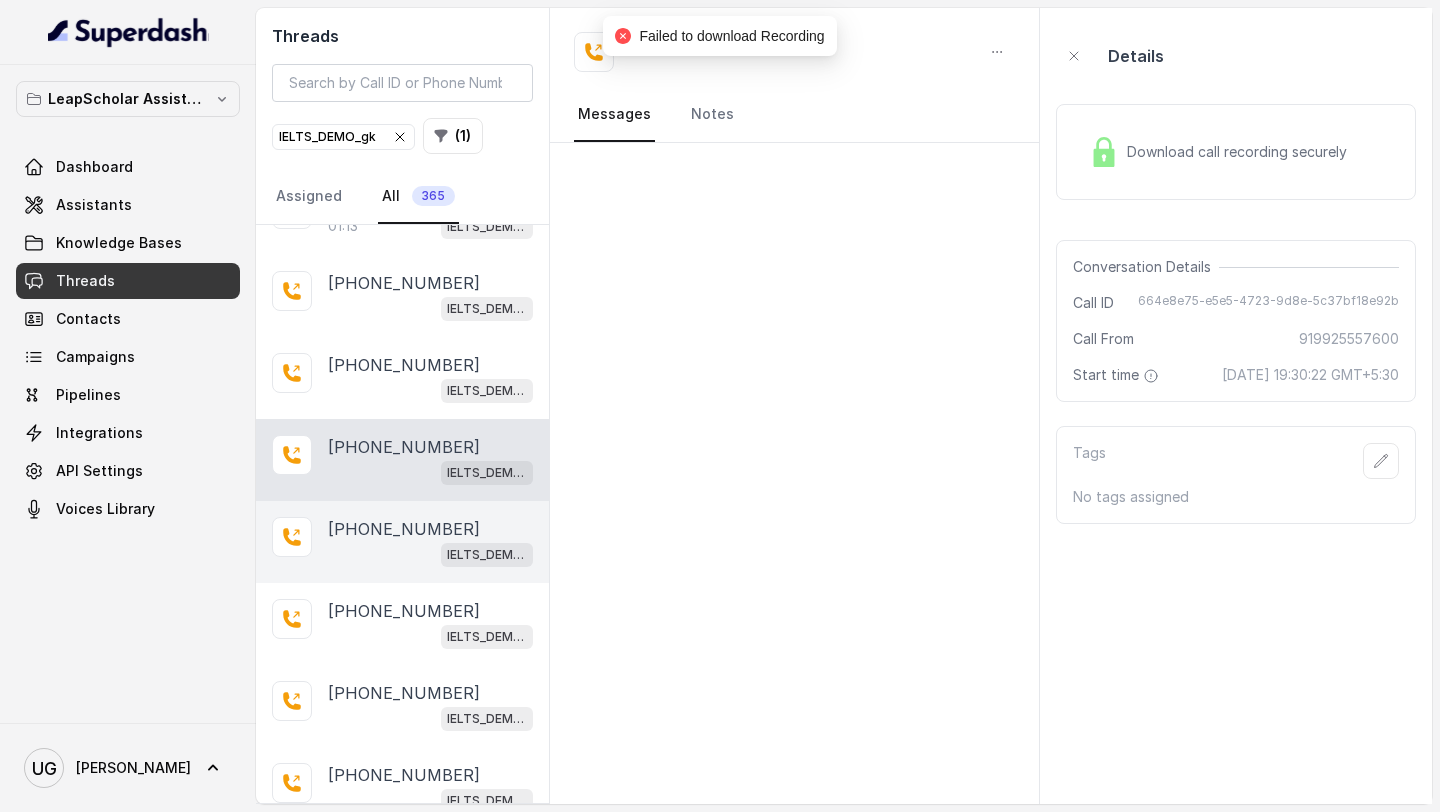 click on "IELTS_DEMO_gk" at bounding box center [430, 554] 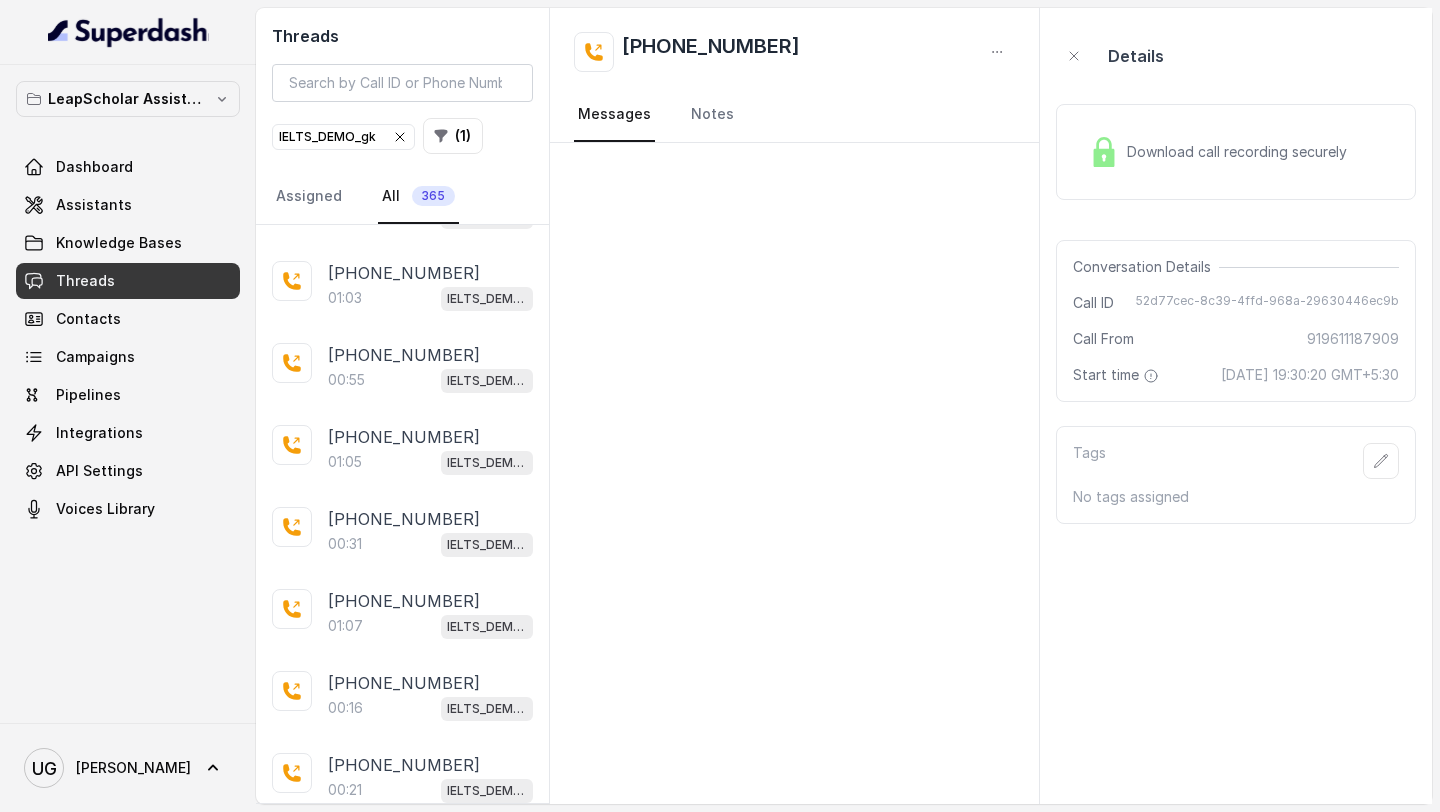 scroll, scrollTop: 3737, scrollLeft: 0, axis: vertical 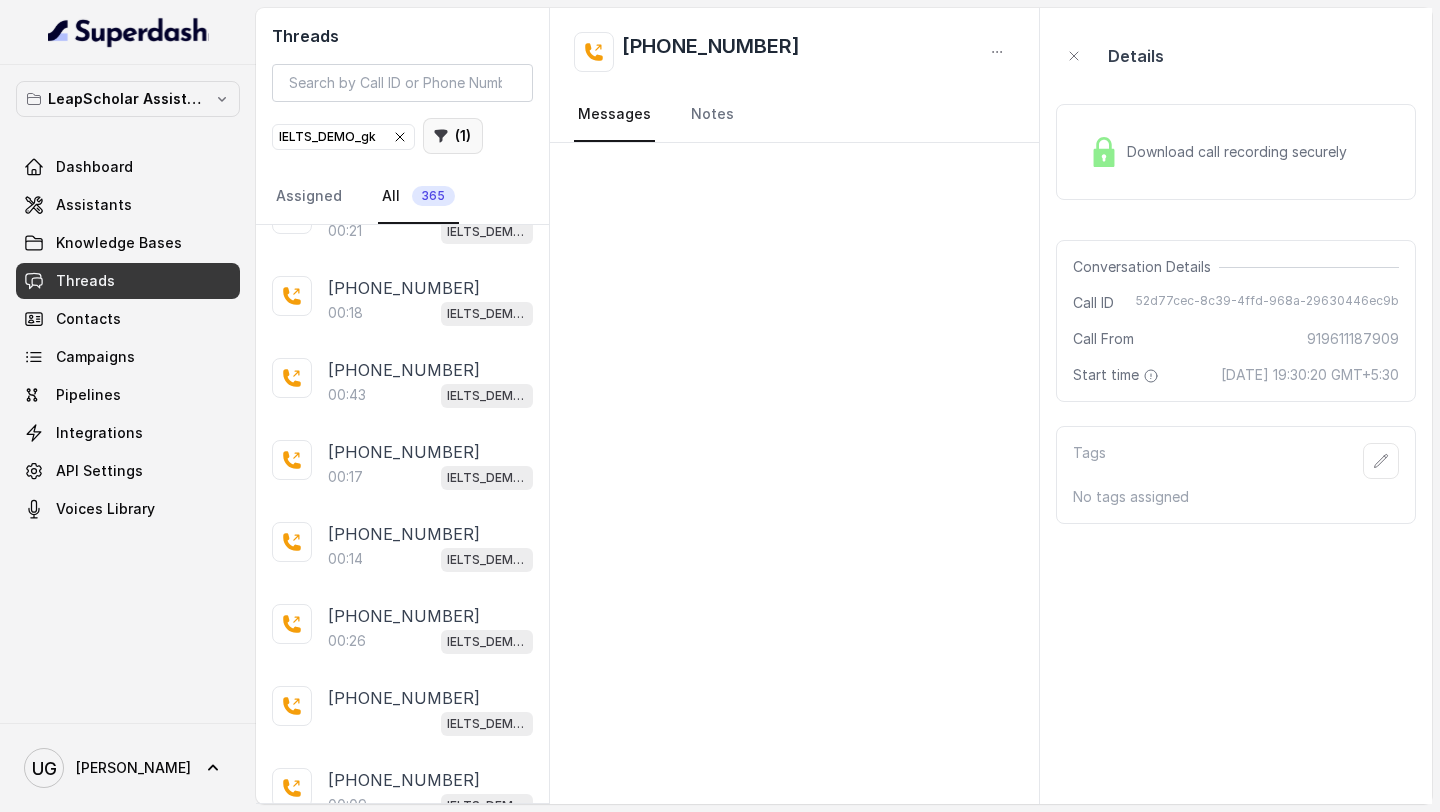 click on "( 1 )" at bounding box center (453, 136) 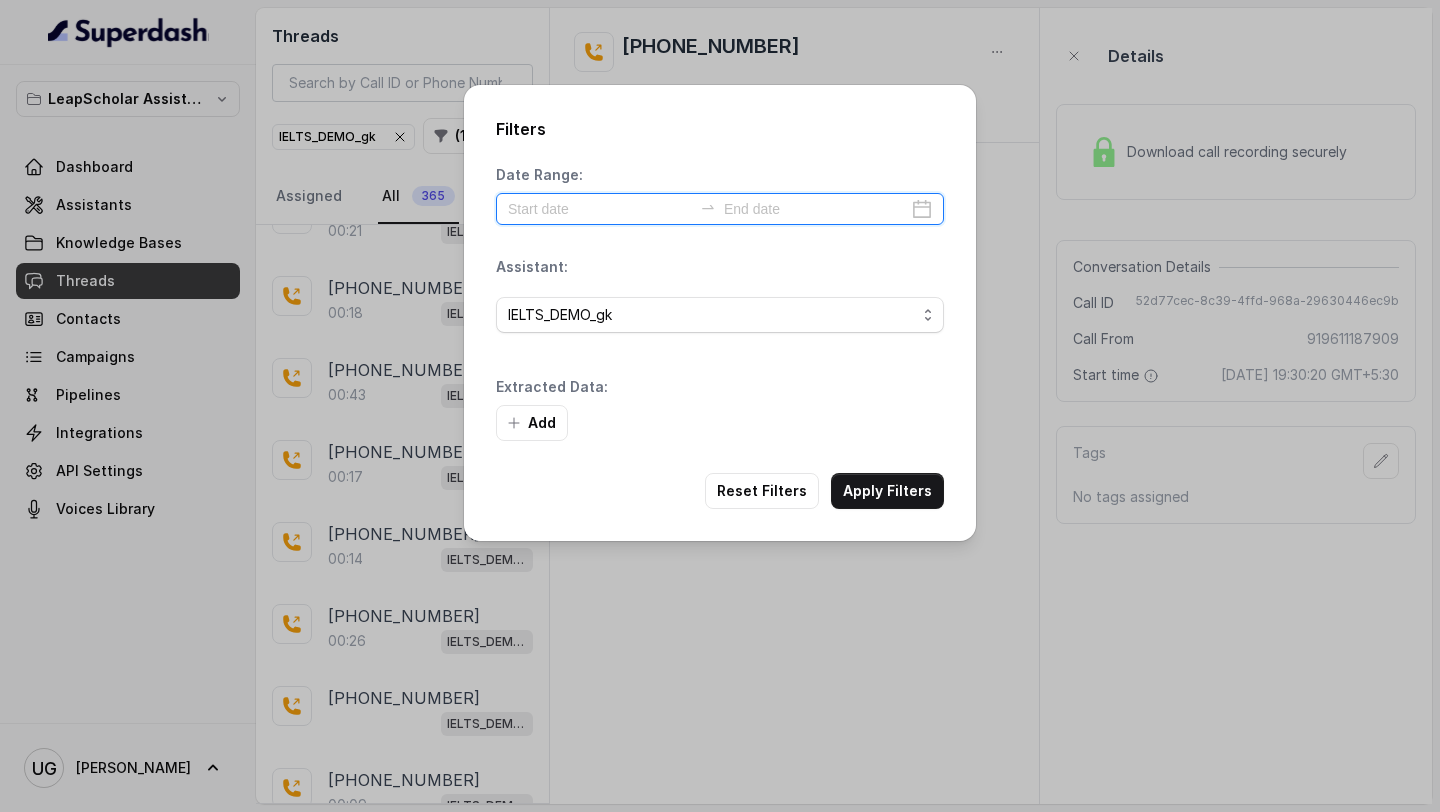 click at bounding box center [600, 209] 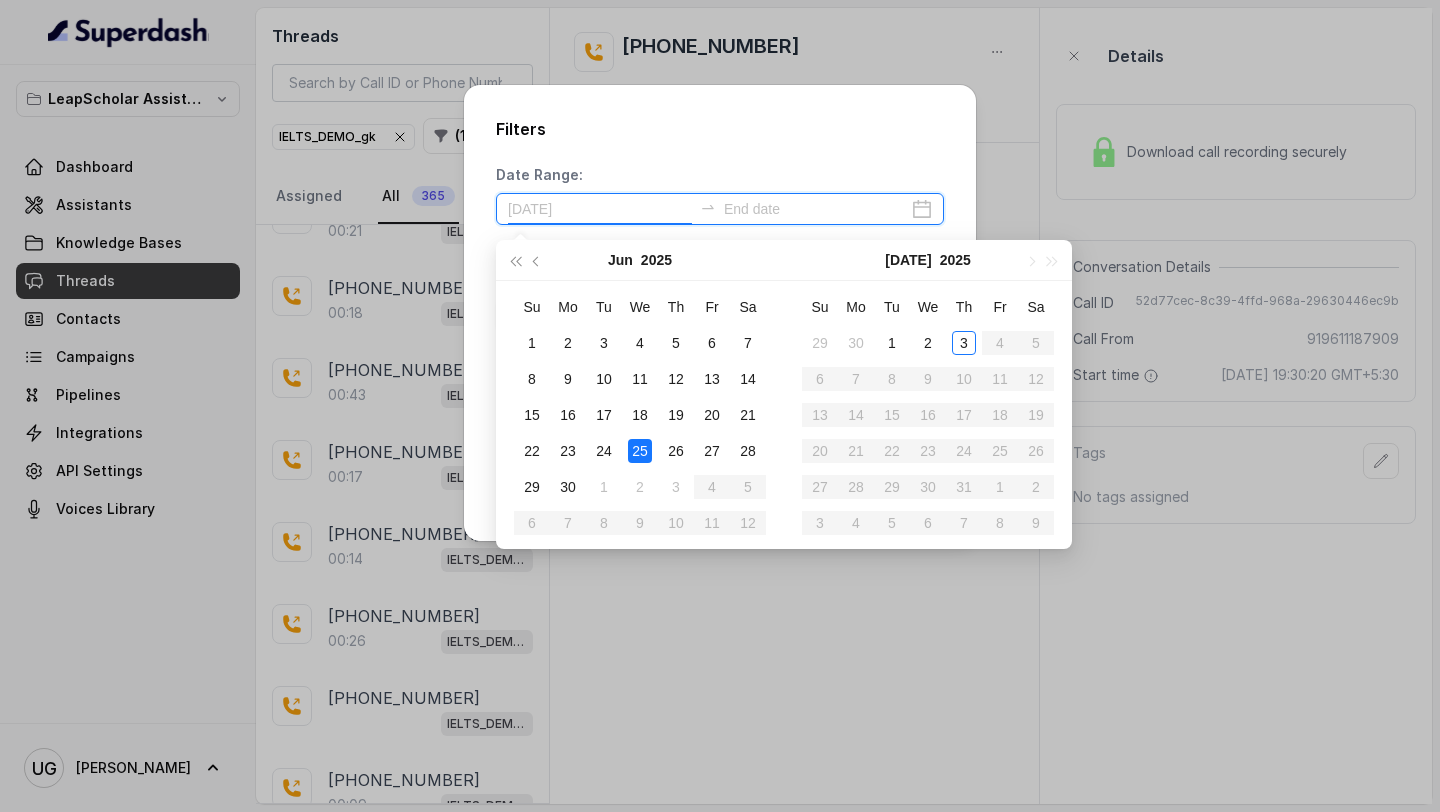 type on "[DATE]" 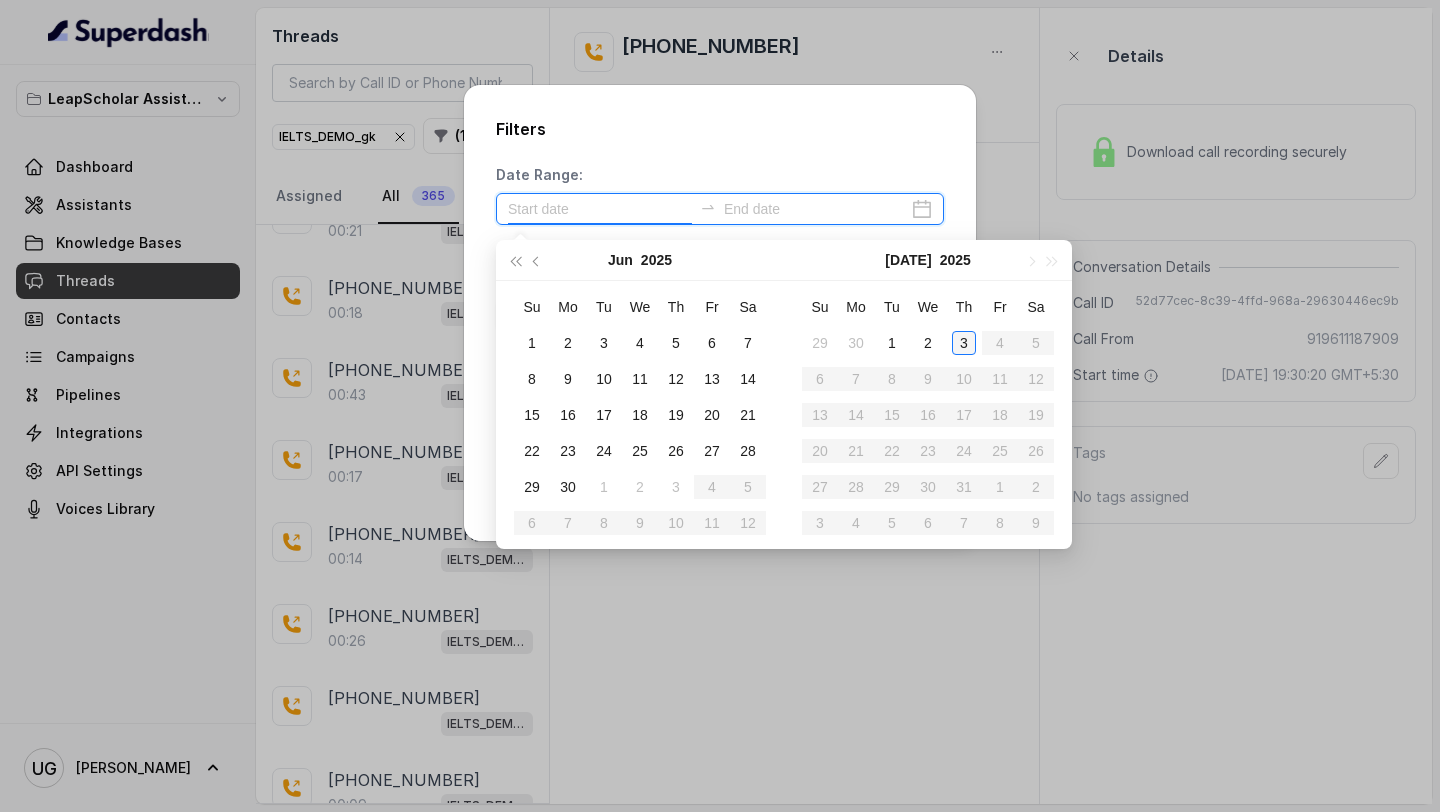 type on "[DATE]" 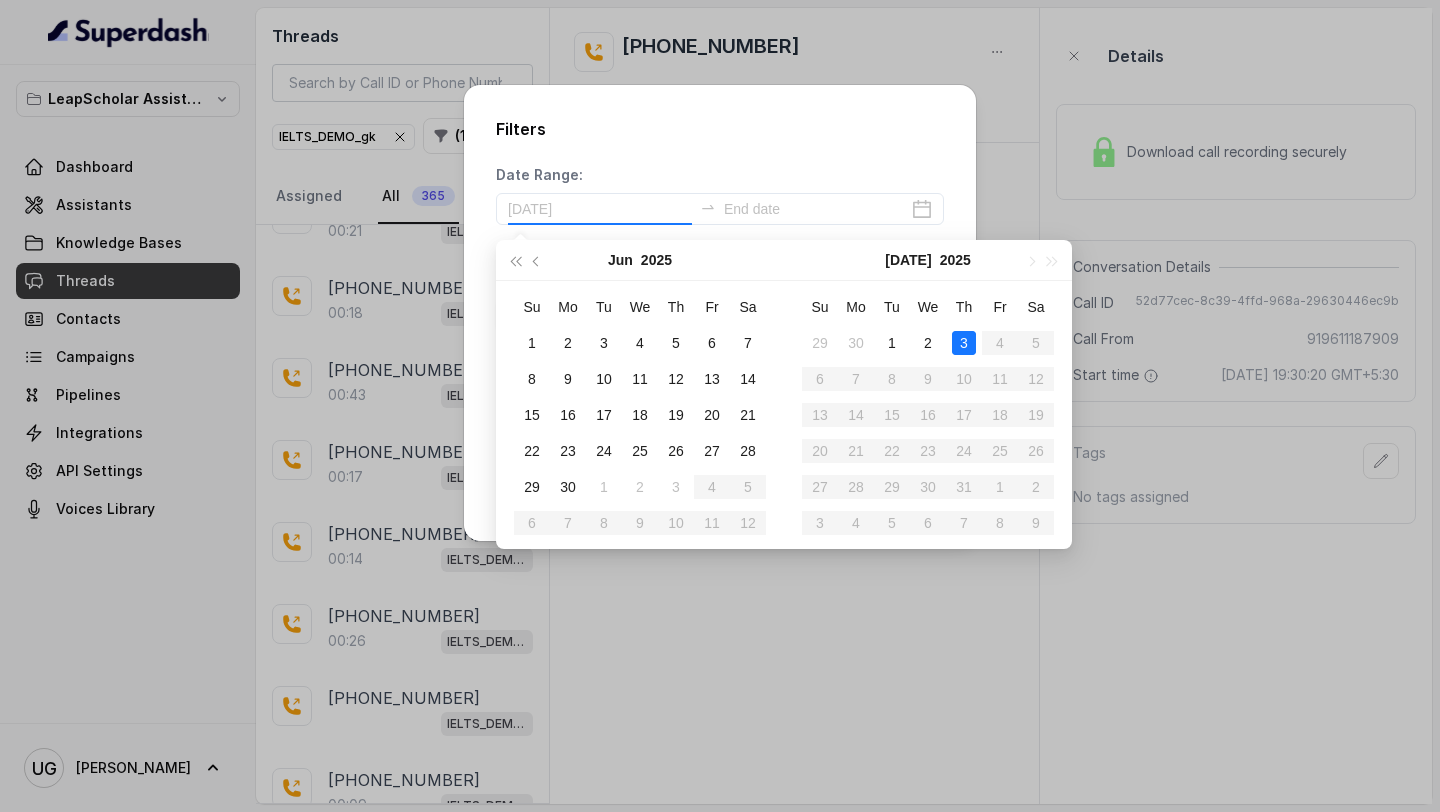 click on "3" at bounding box center (964, 343) 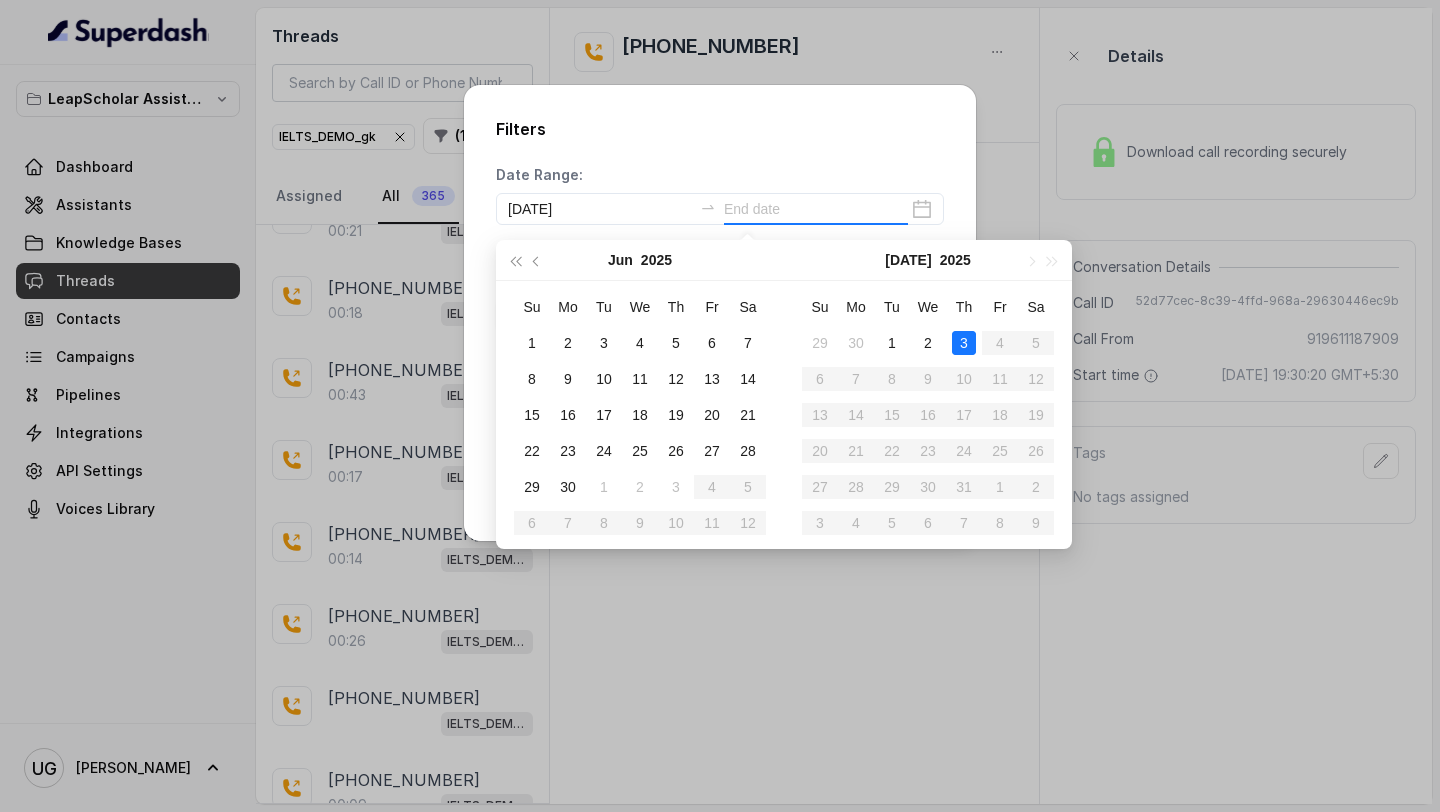 click on "3" at bounding box center [964, 343] 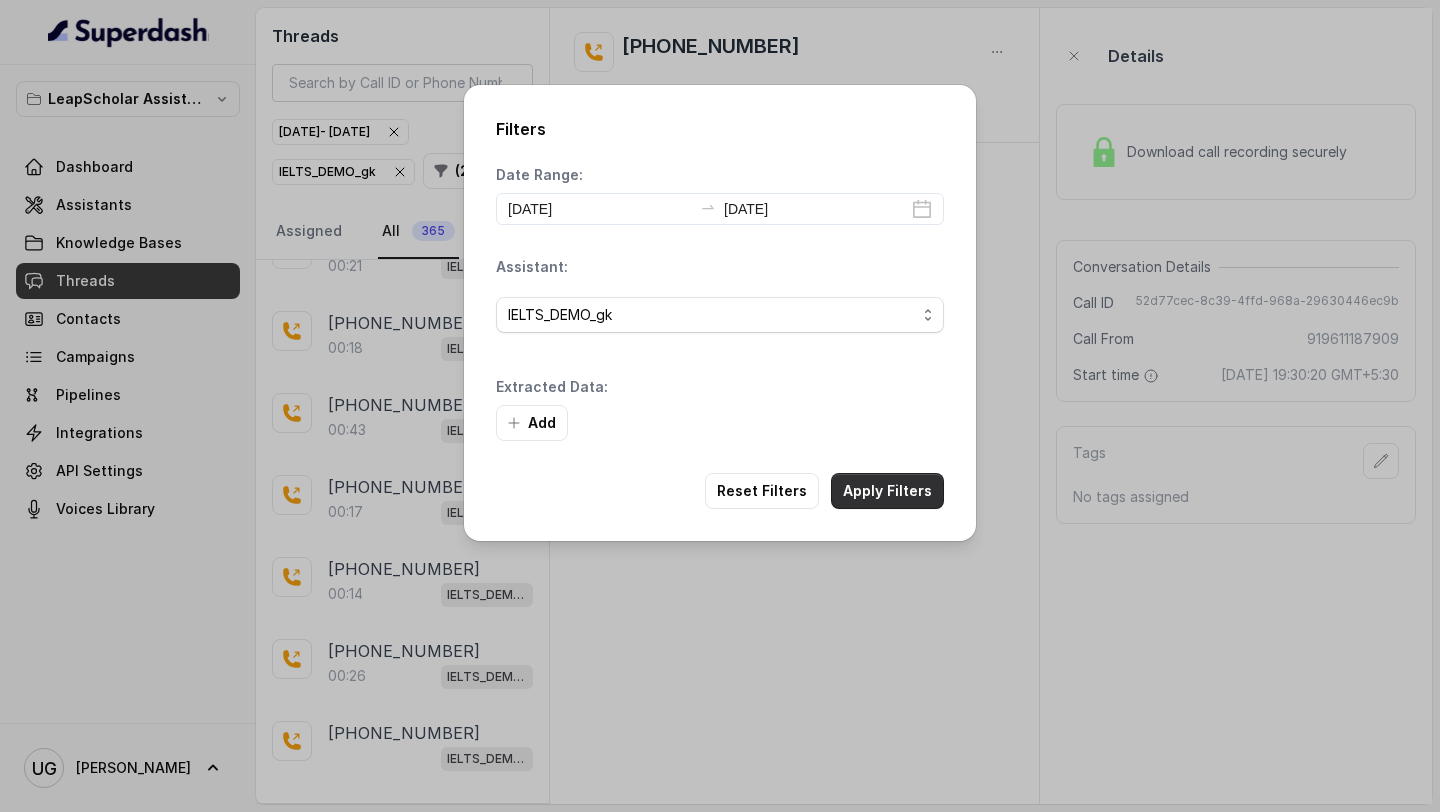 click on "Apply Filters" at bounding box center (887, 491) 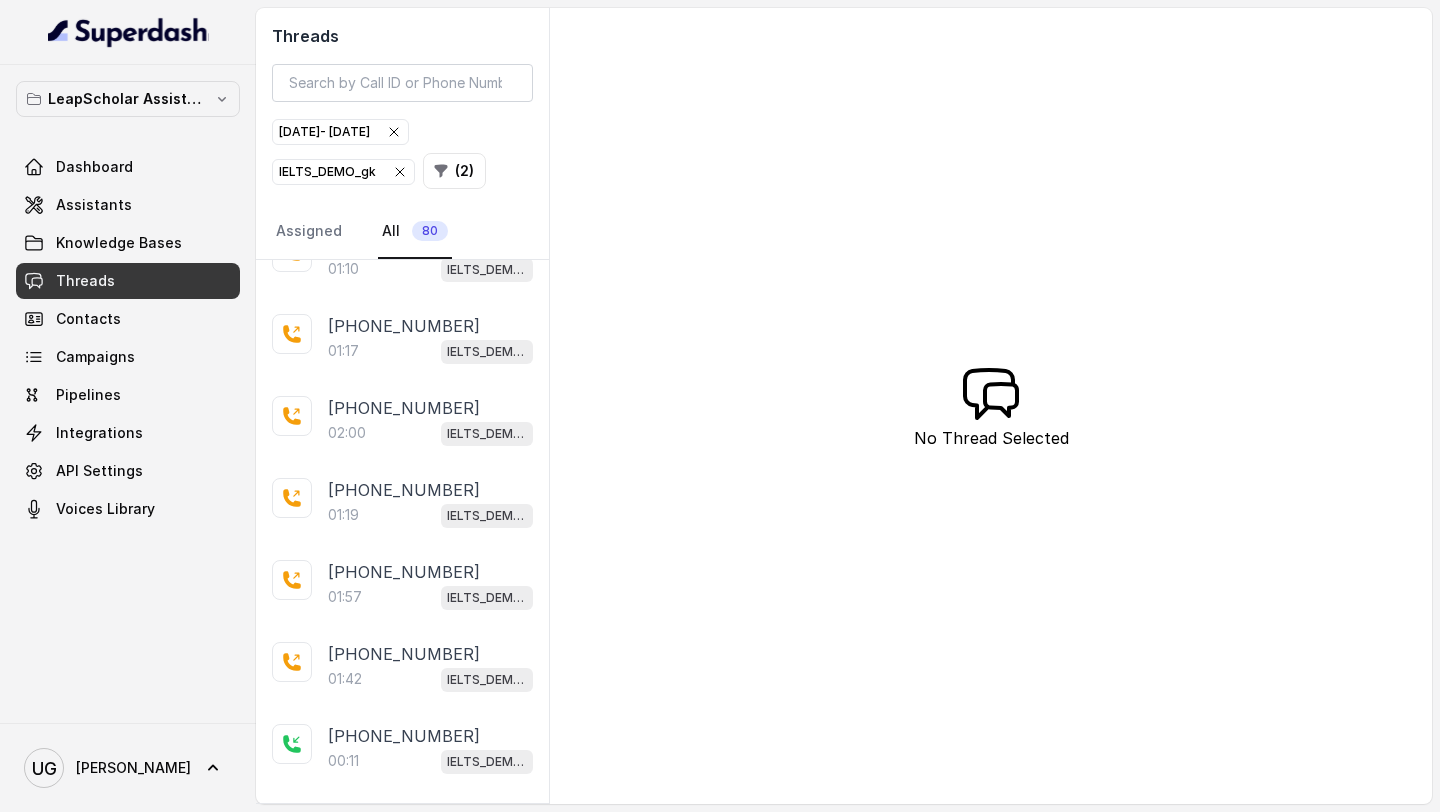 scroll, scrollTop: 3587, scrollLeft: 0, axis: vertical 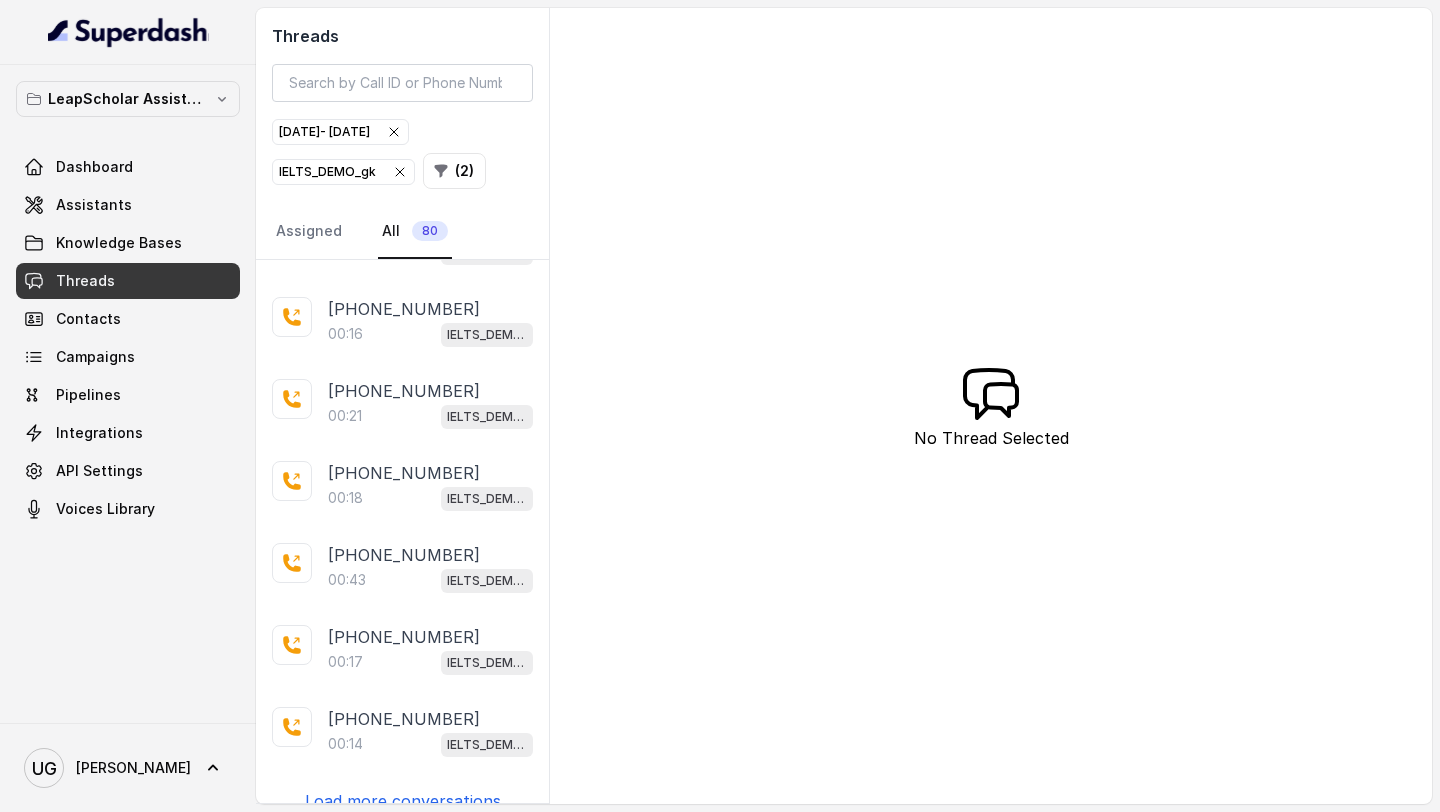 click on "Load more conversations" at bounding box center (403, 801) 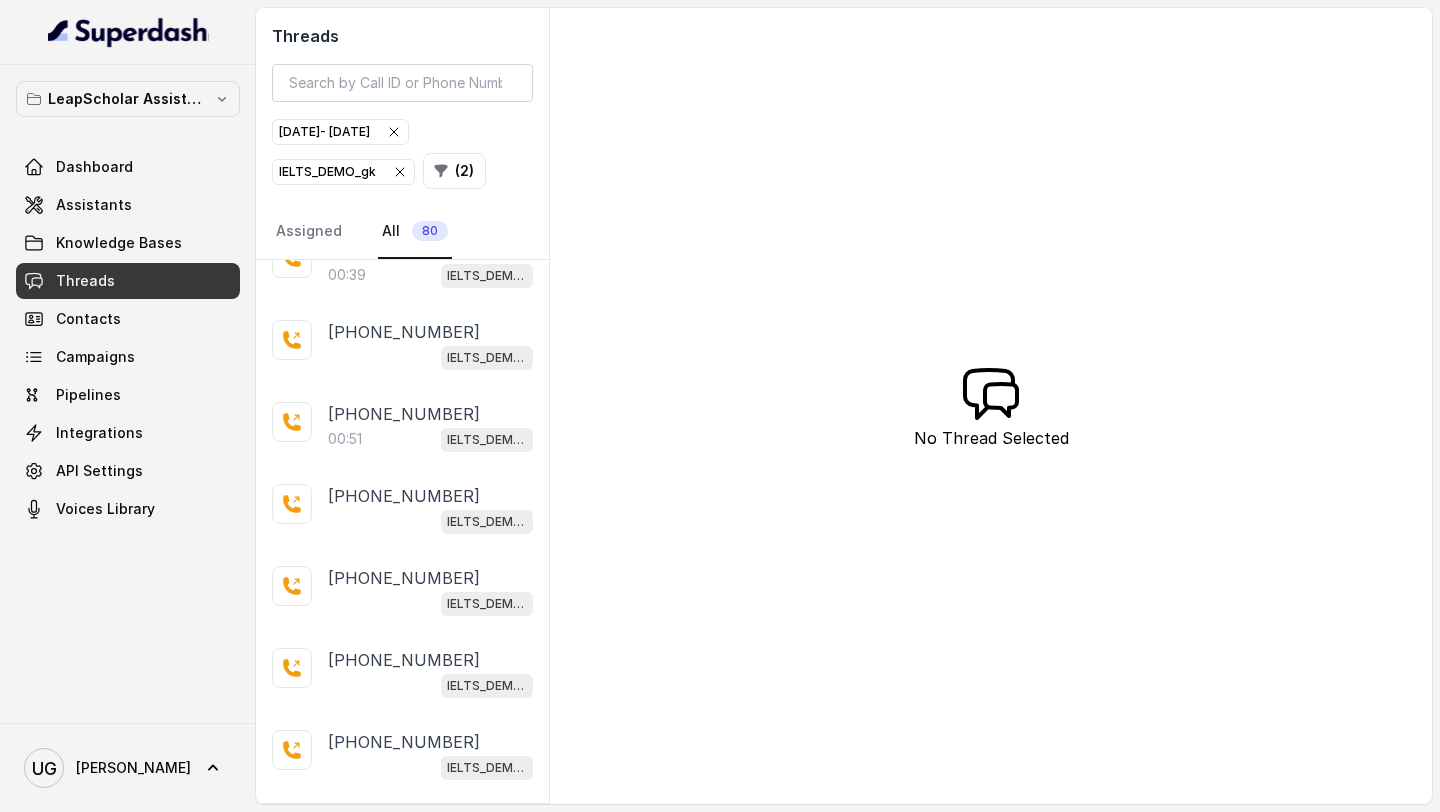 scroll, scrollTop: 9036, scrollLeft: 0, axis: vertical 